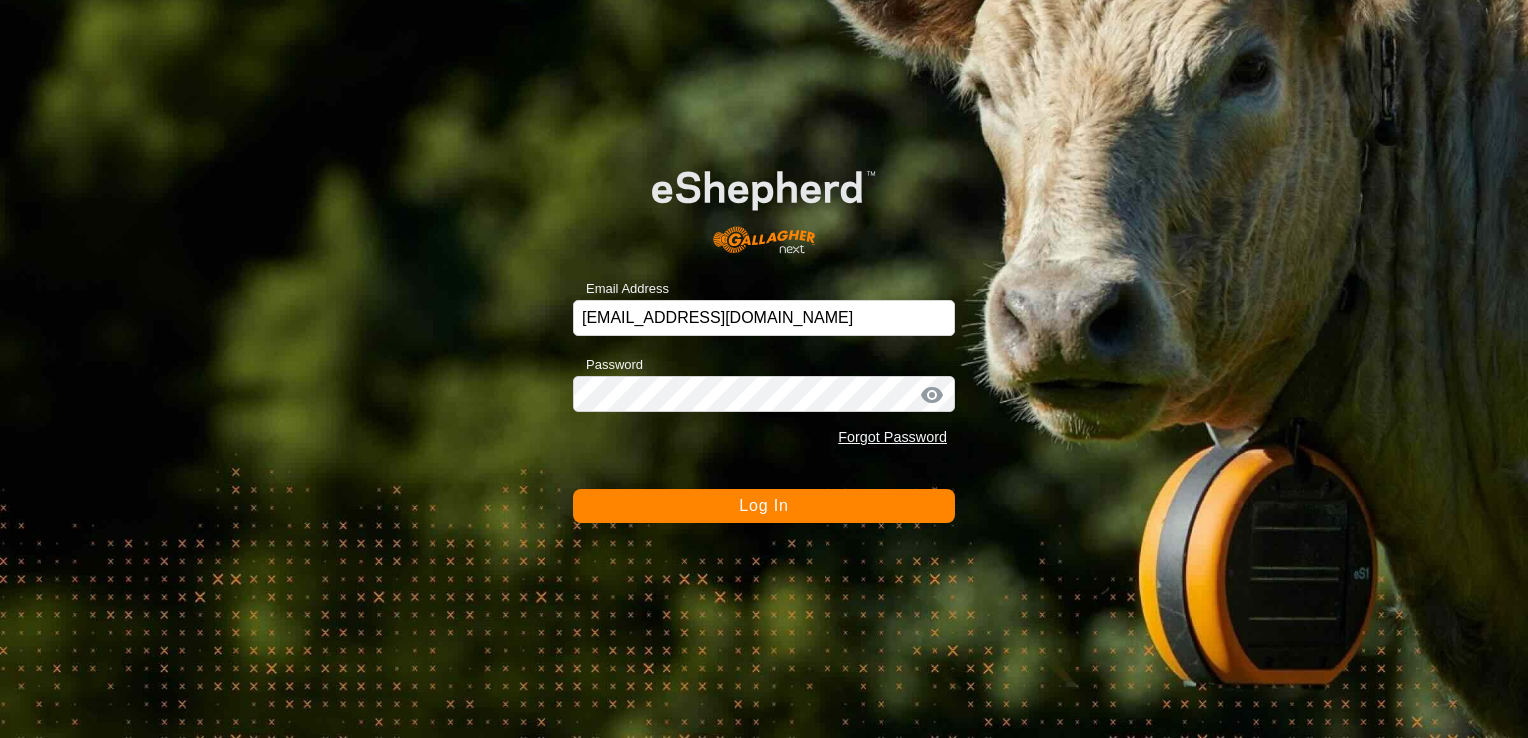 scroll, scrollTop: 0, scrollLeft: 0, axis: both 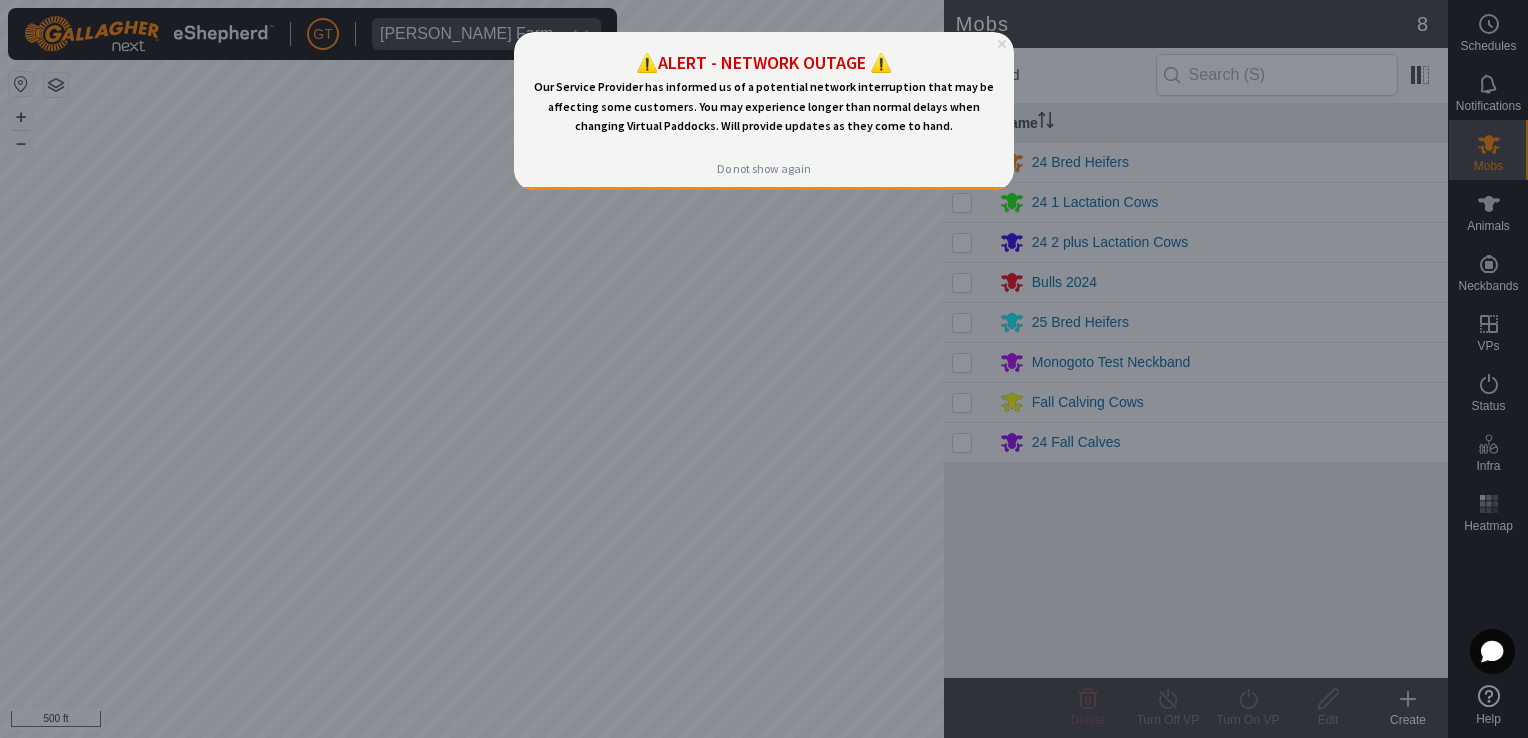 click 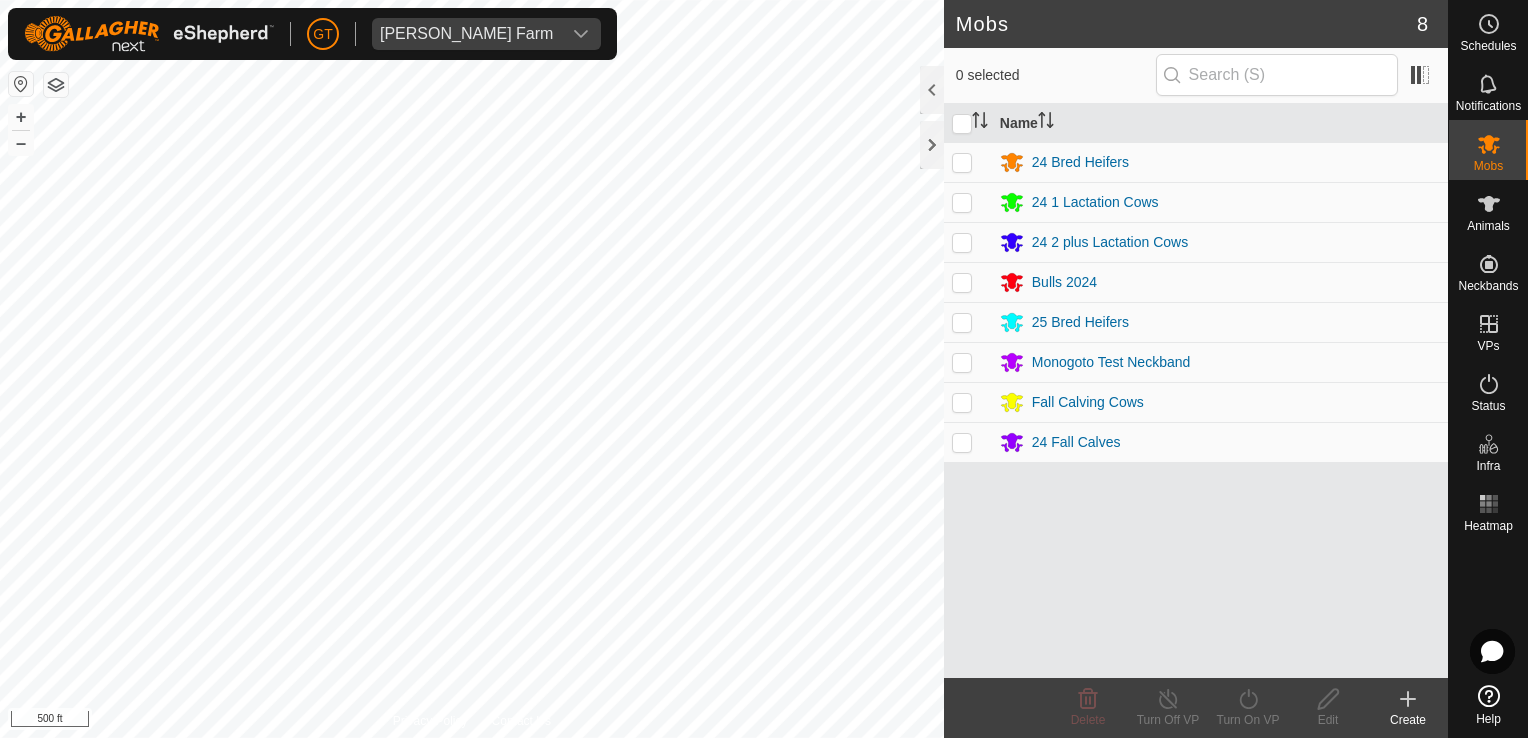 click on "[PERSON_NAME] Farm Schedules Notifications Mobs Animals Neckbands VPs Status Infra Heatmap Help Mobs 8  0 selected   Name  24 Bred Heifers 24 1 Lactation Cows 24 2 plus Lactation Cows Bulls 2024 25 Bred Heifers Monogoto Test Neckband Fall Calving Cows 24 Fall Calves Delete  Turn Off VP   Turn On VP   Edit   Create  Privacy Policy Contact Us
665
1043513001
24 2 plus Lactation Cows
[DATE]   DH  LL  6 + – ⇧ i 500 ft" at bounding box center (764, 369) 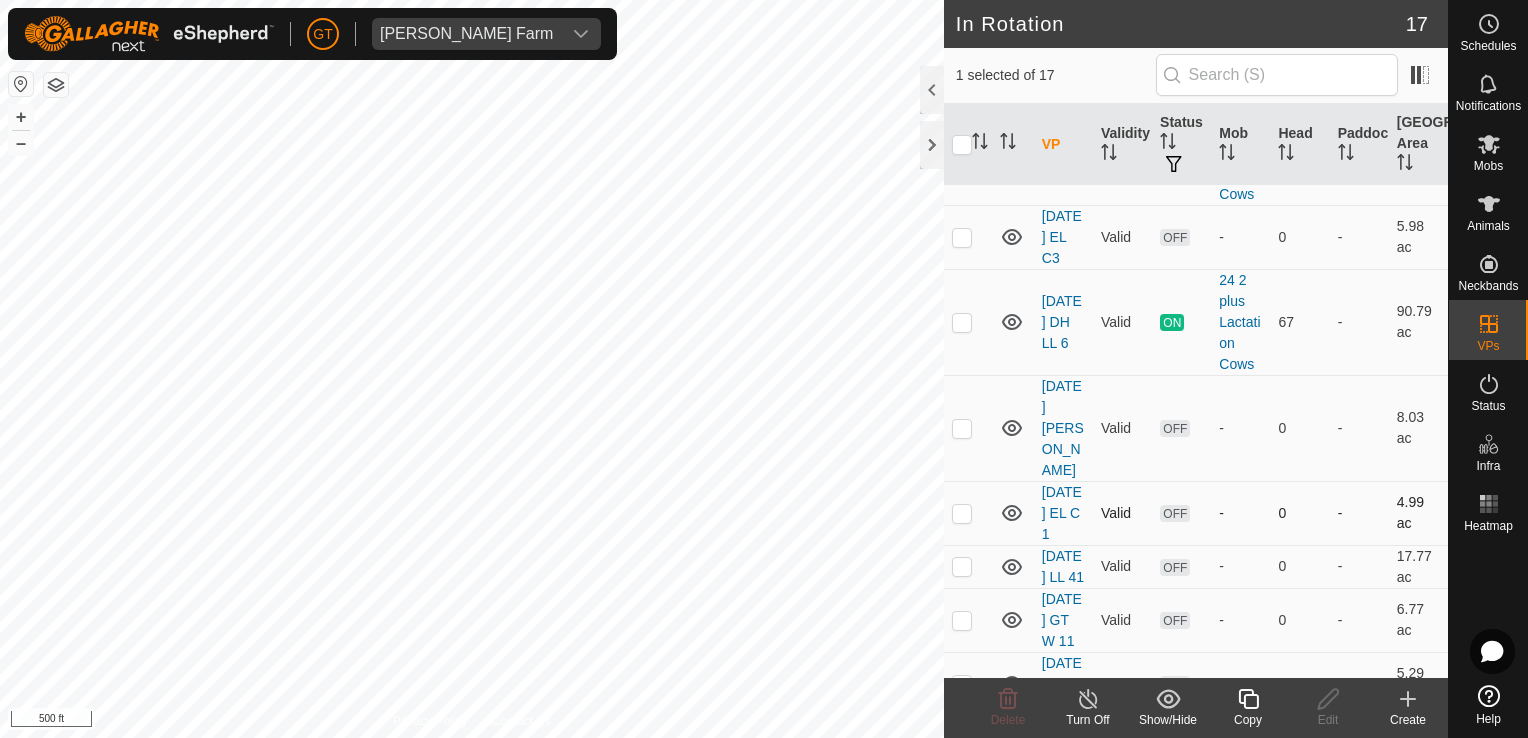 scroll, scrollTop: 567, scrollLeft: 0, axis: vertical 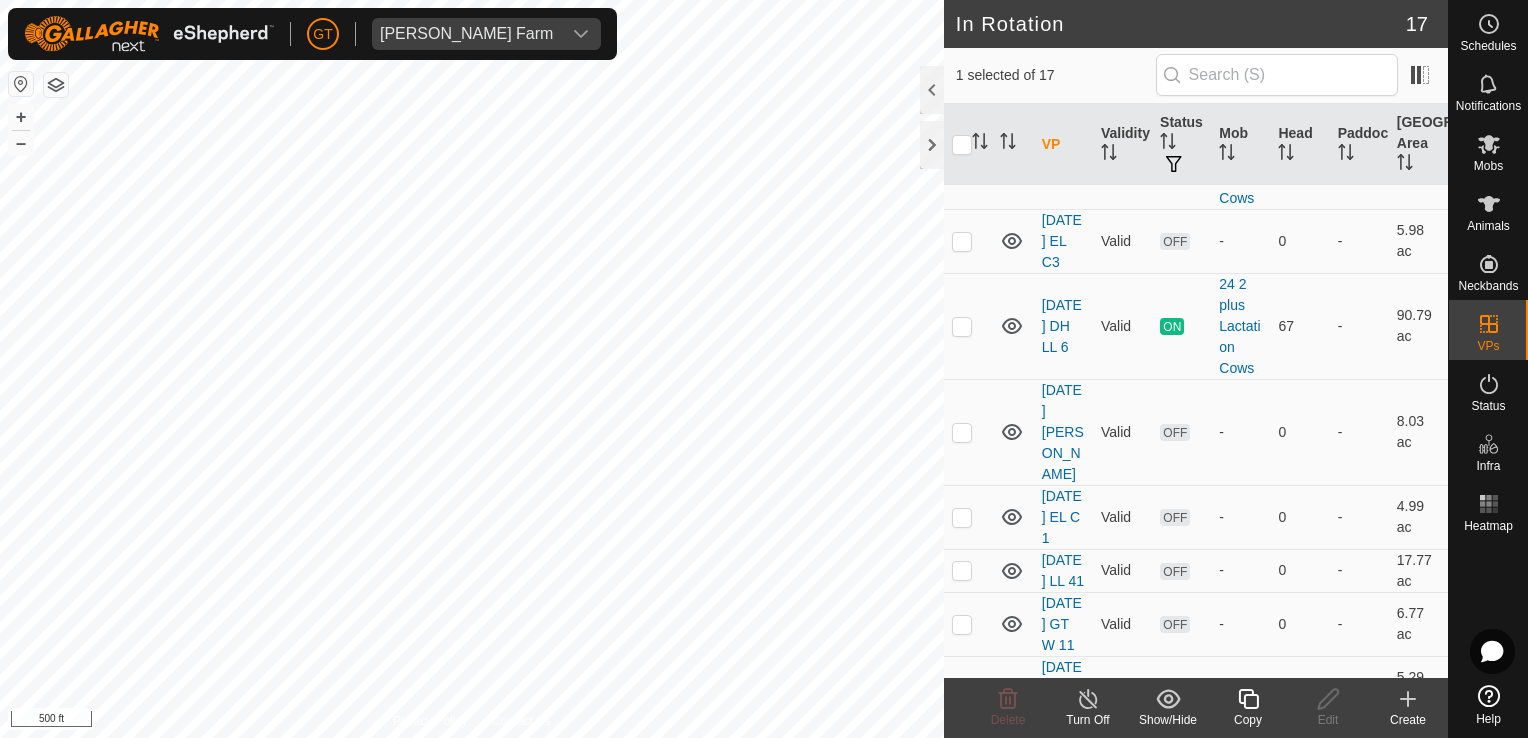 click 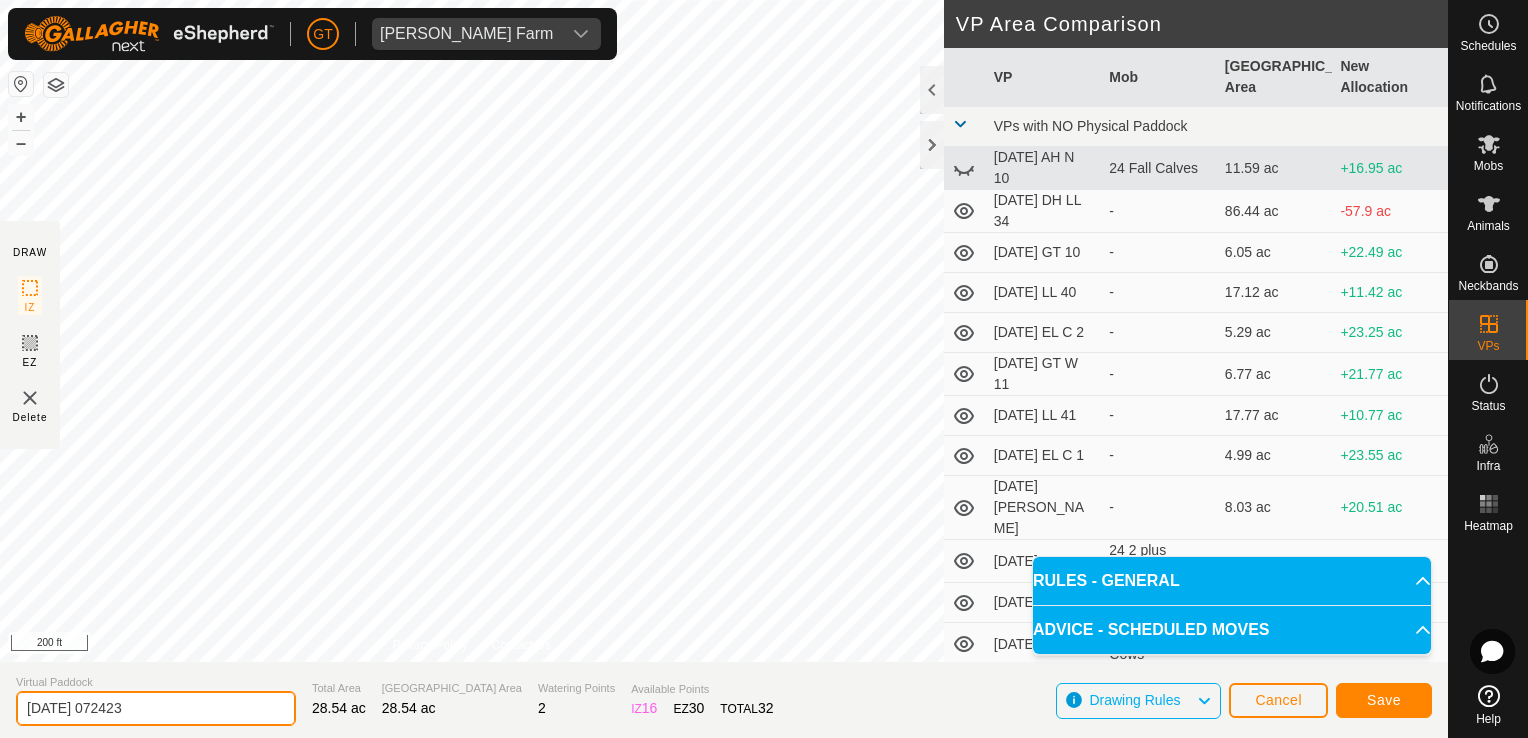 click on "[DATE] 072423" 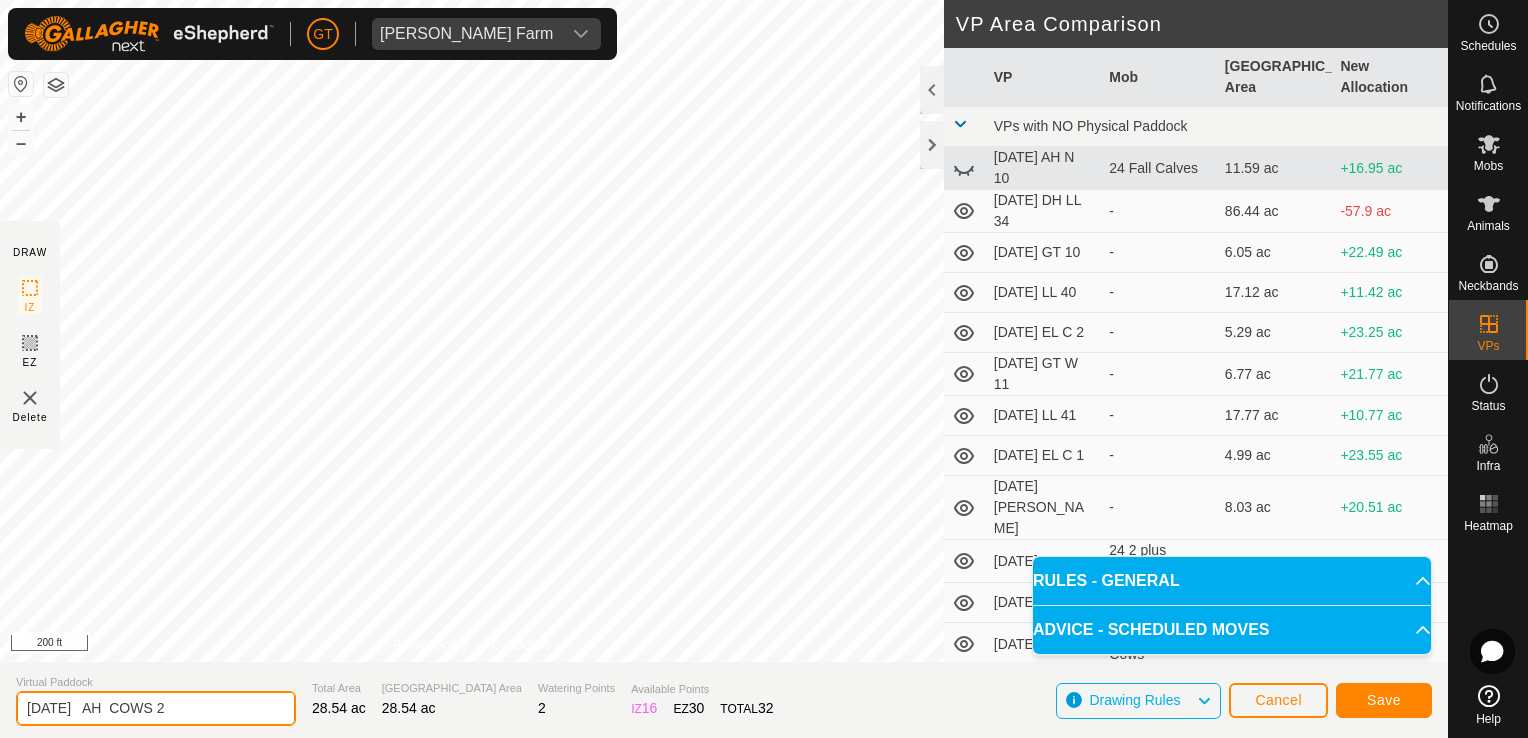 type on "[DATE]   AH  COWS 2" 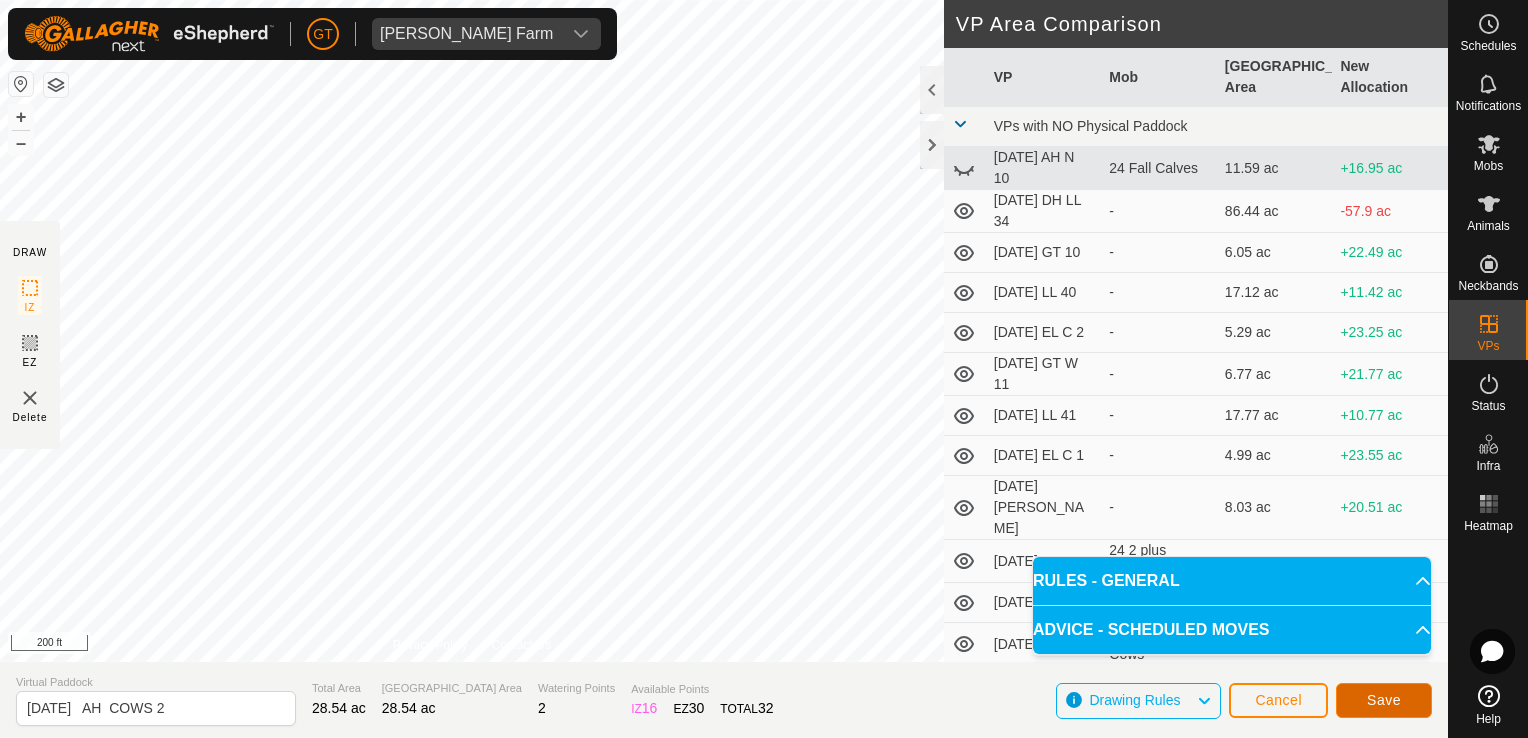 click on "Save" 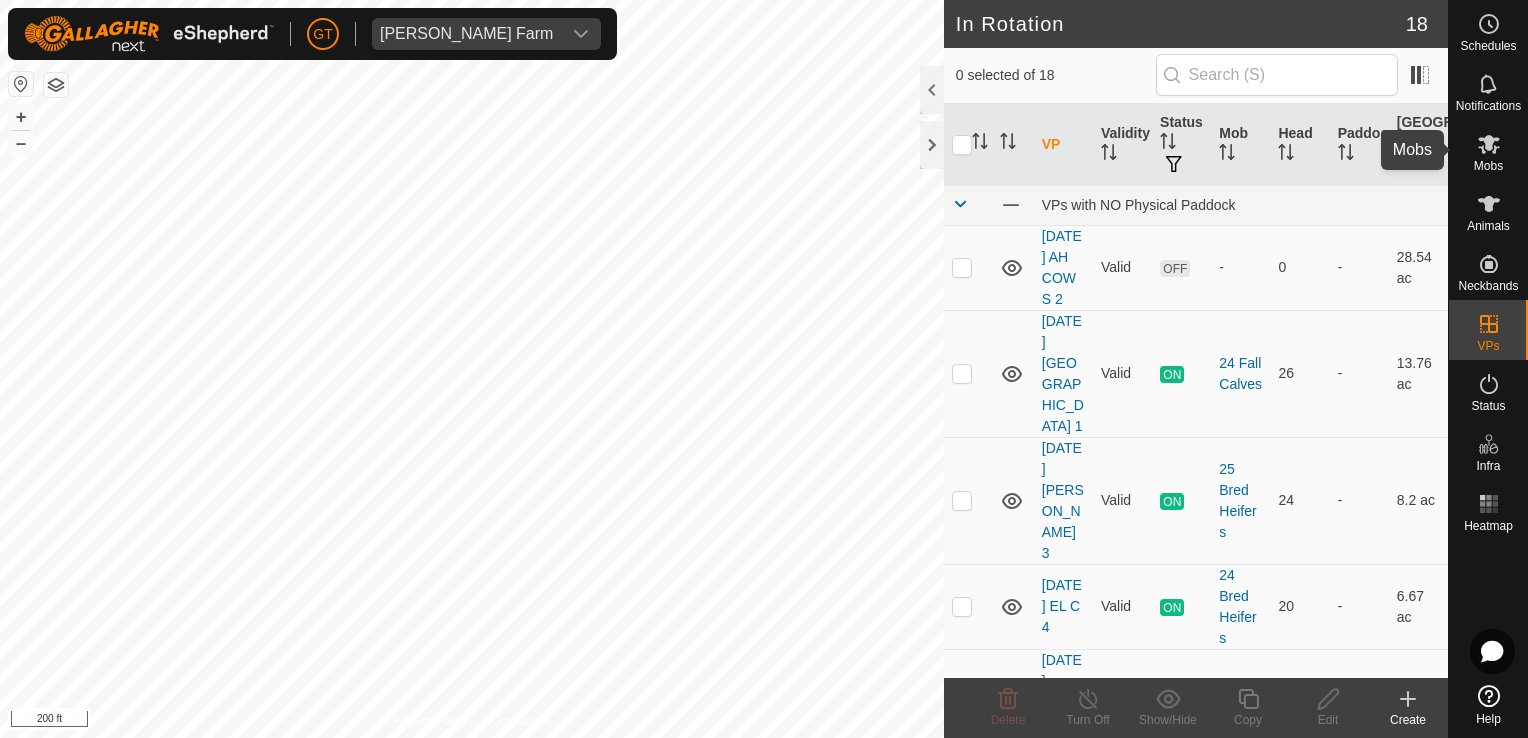 click 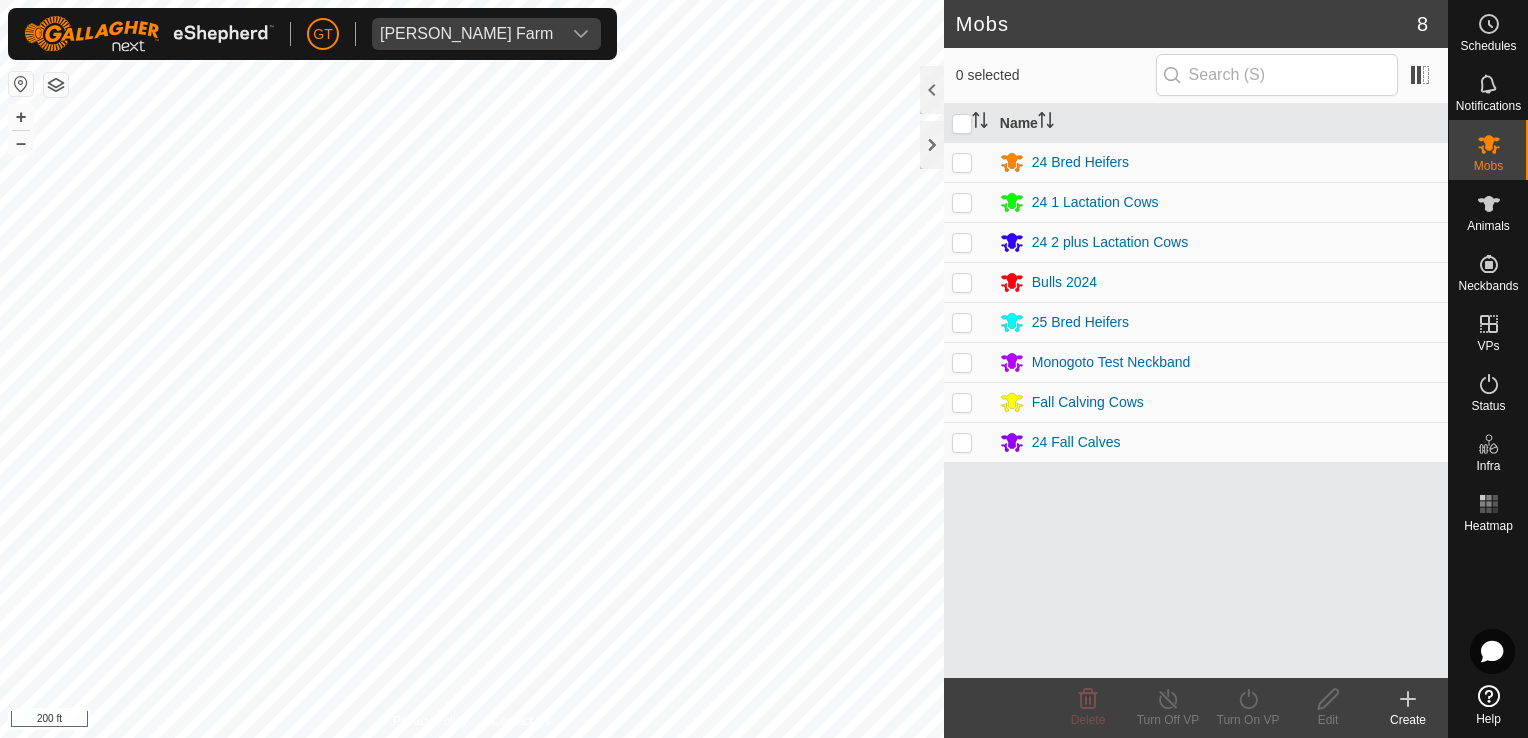 click at bounding box center [962, 402] 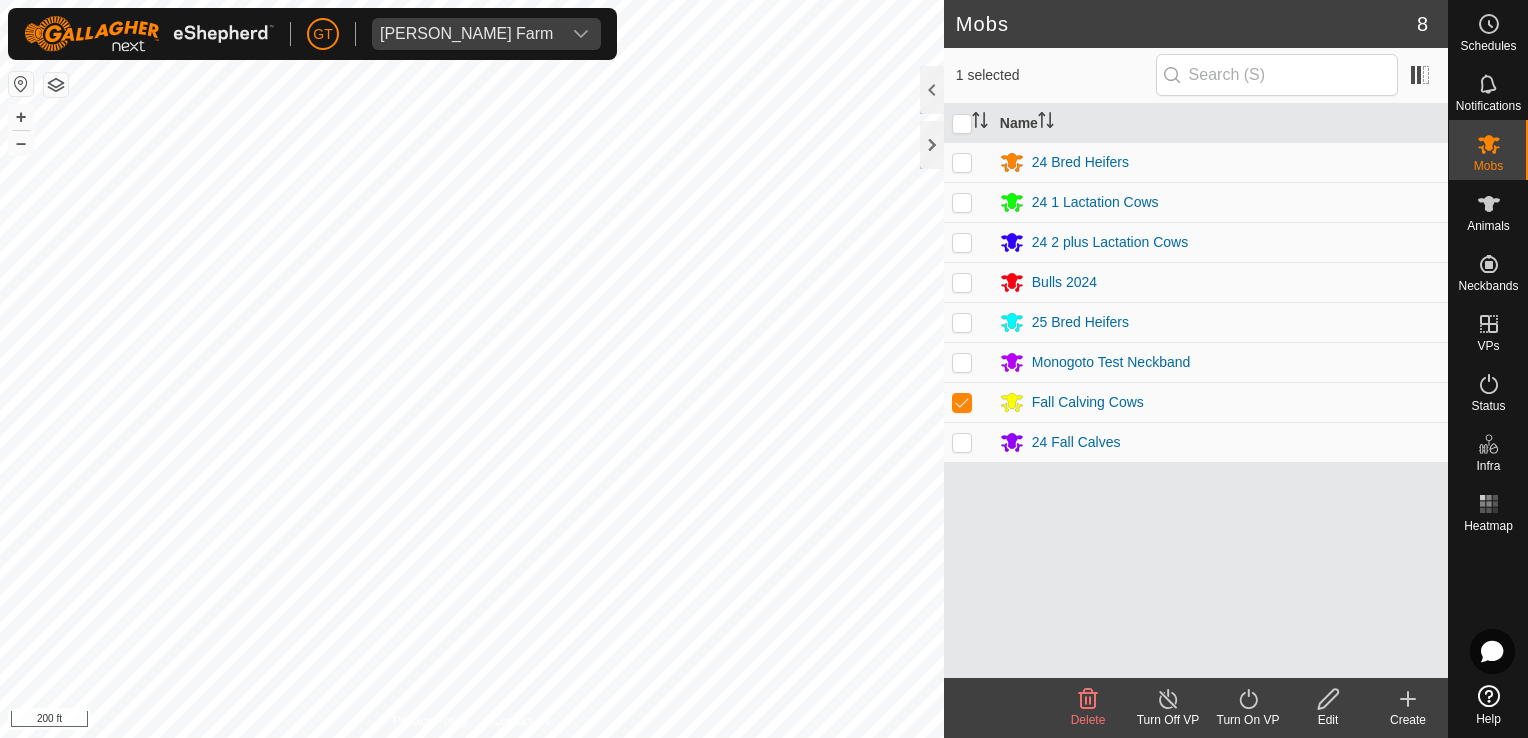 click 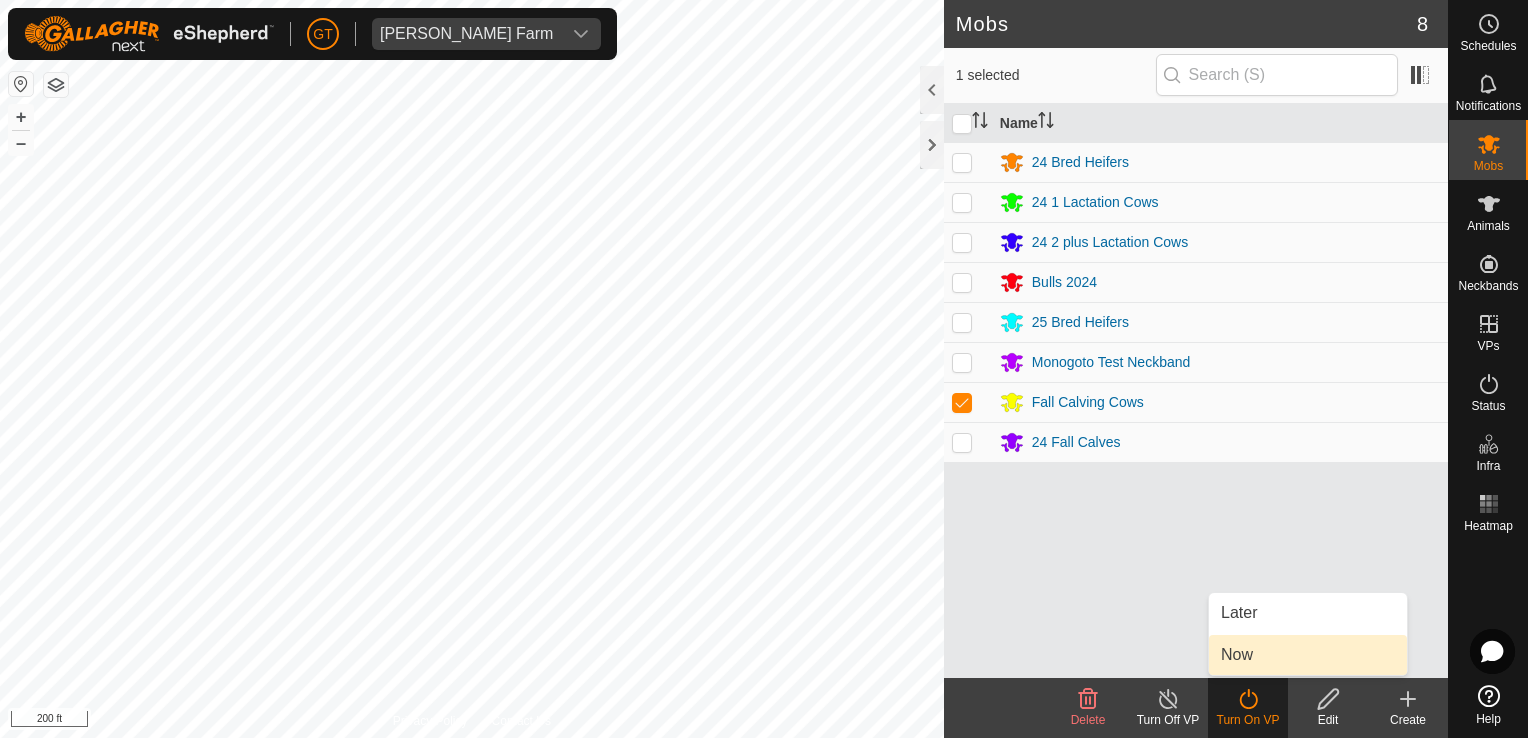 click on "Now" at bounding box center [1308, 655] 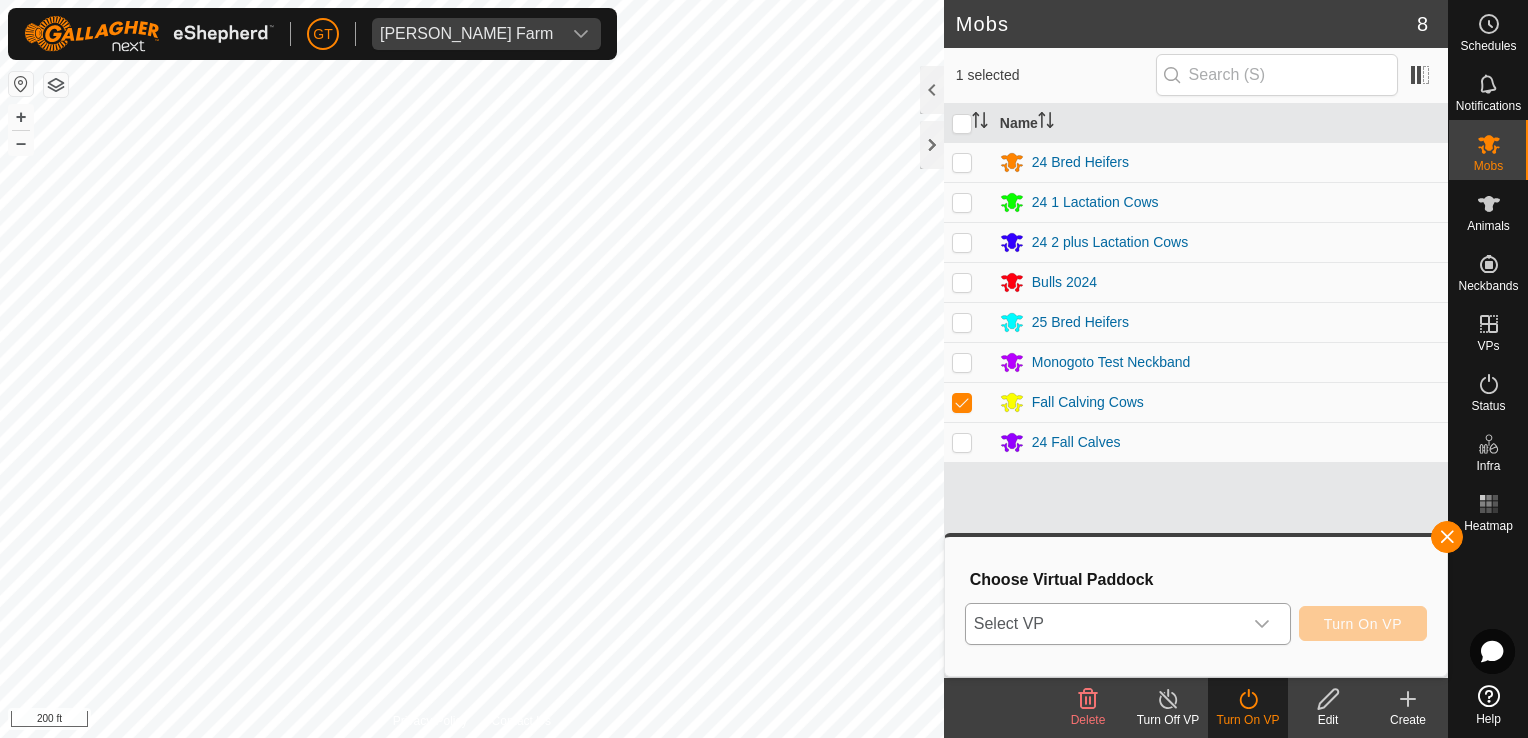 click 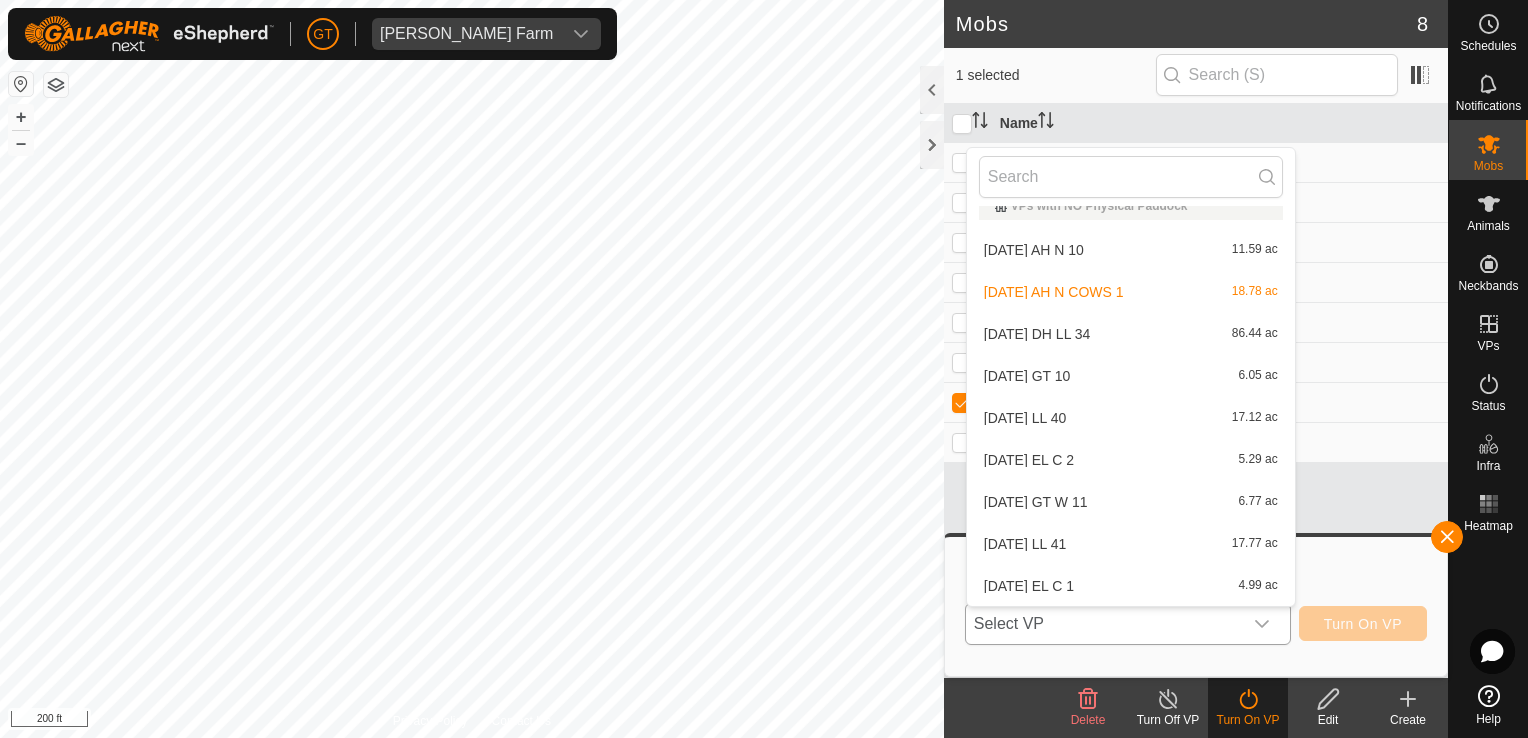 scroll, scrollTop: 400, scrollLeft: 0, axis: vertical 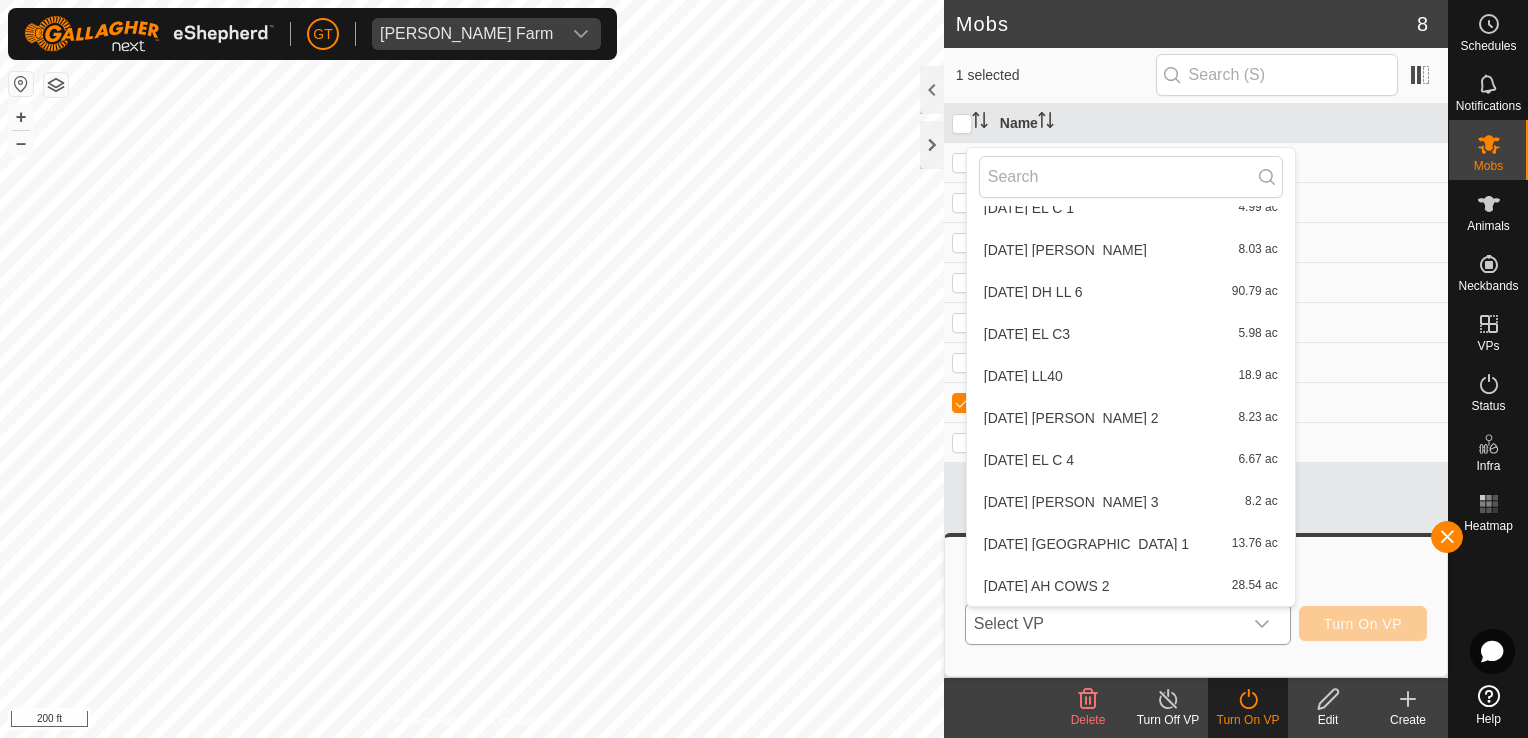 click on "[DATE]   AH  COWS 2  28.54 ac" at bounding box center [1131, 586] 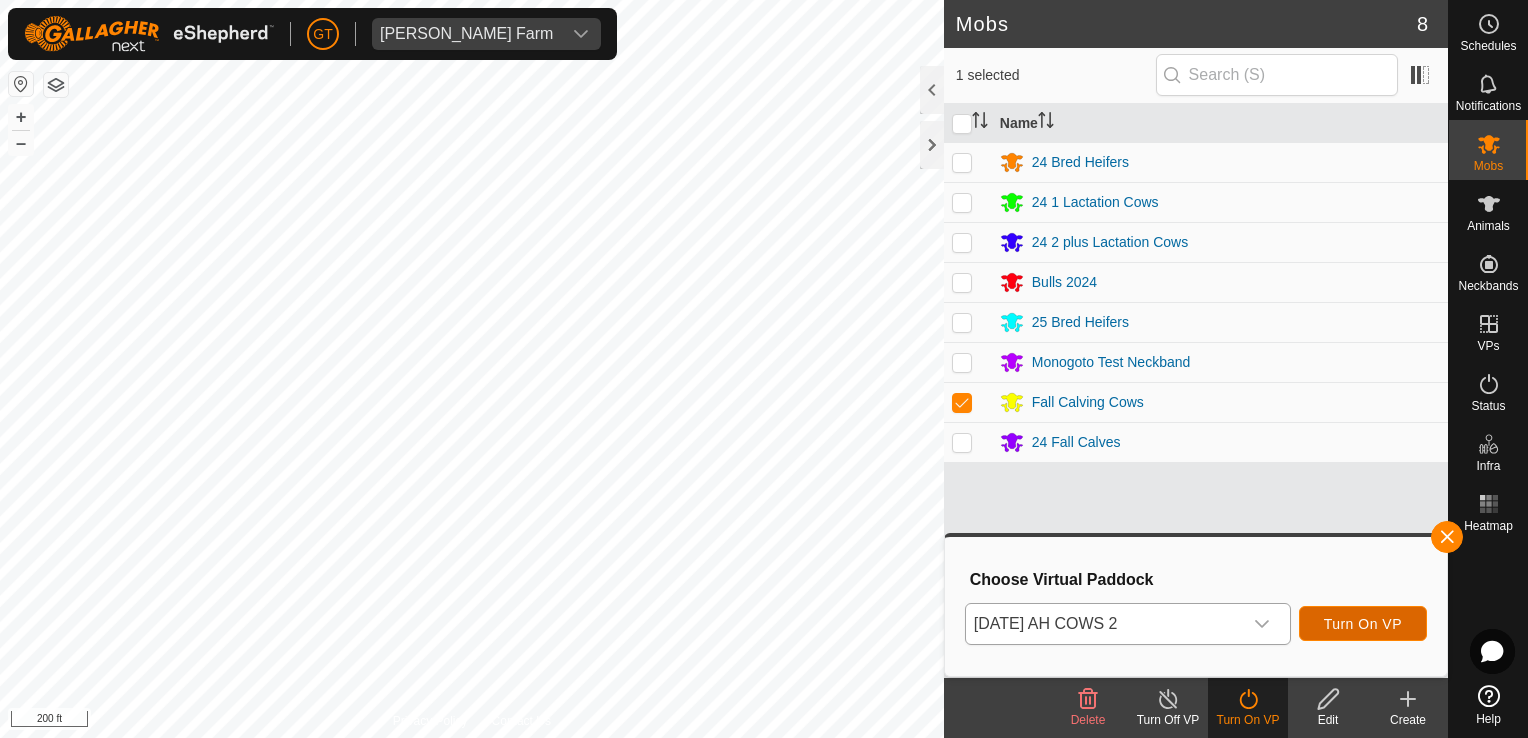 click on "Turn On VP" at bounding box center (1363, 624) 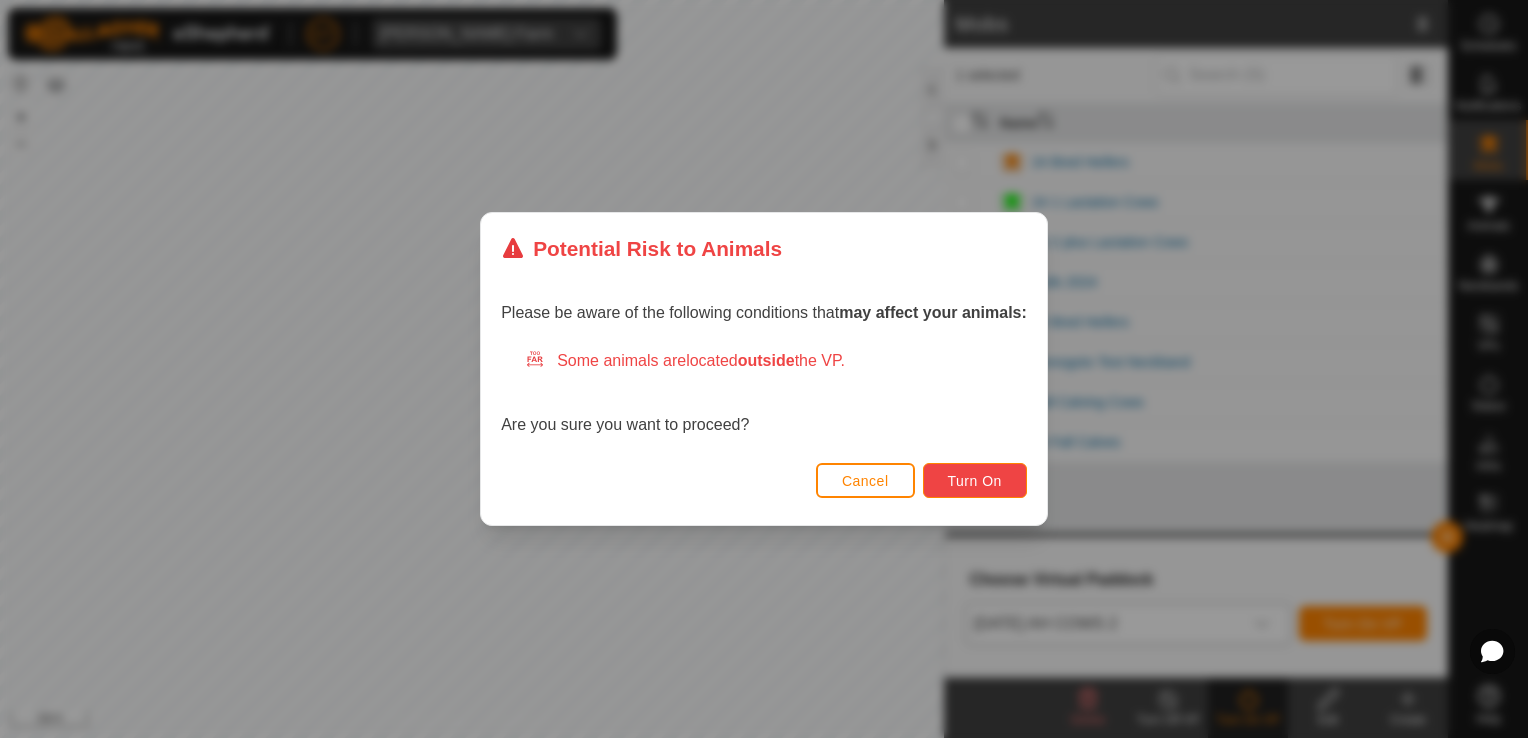 click on "Turn On" at bounding box center [975, 480] 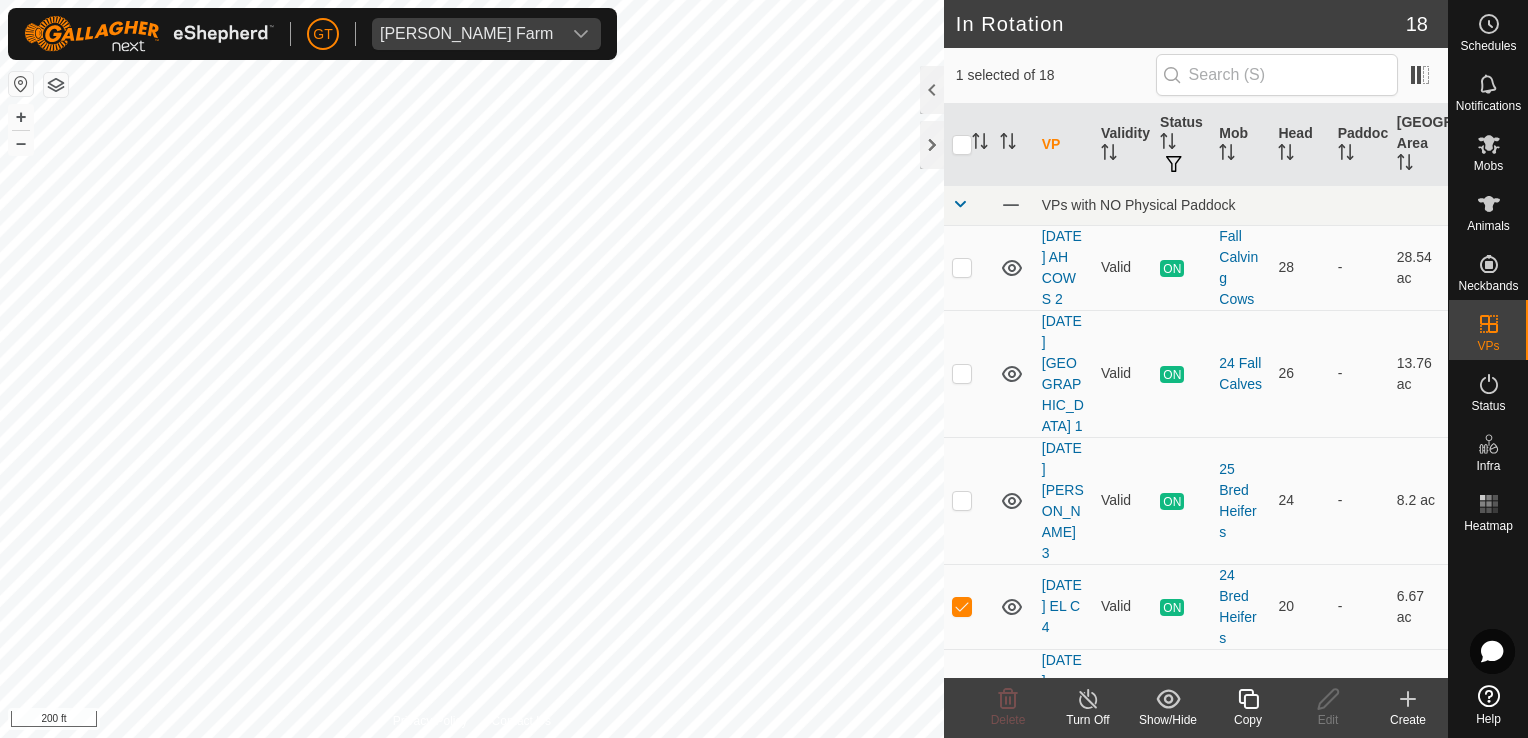 click 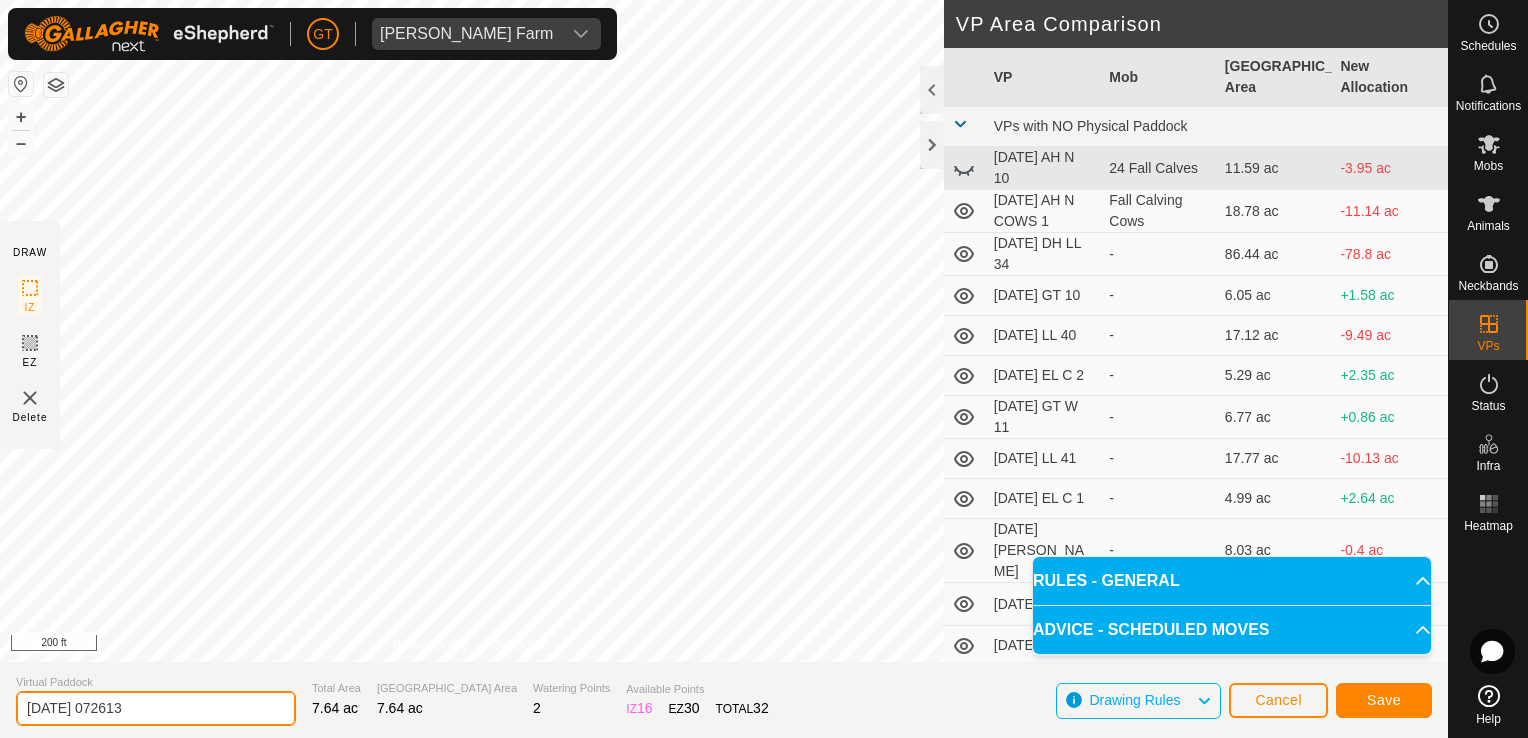 click on "[DATE] 072613" 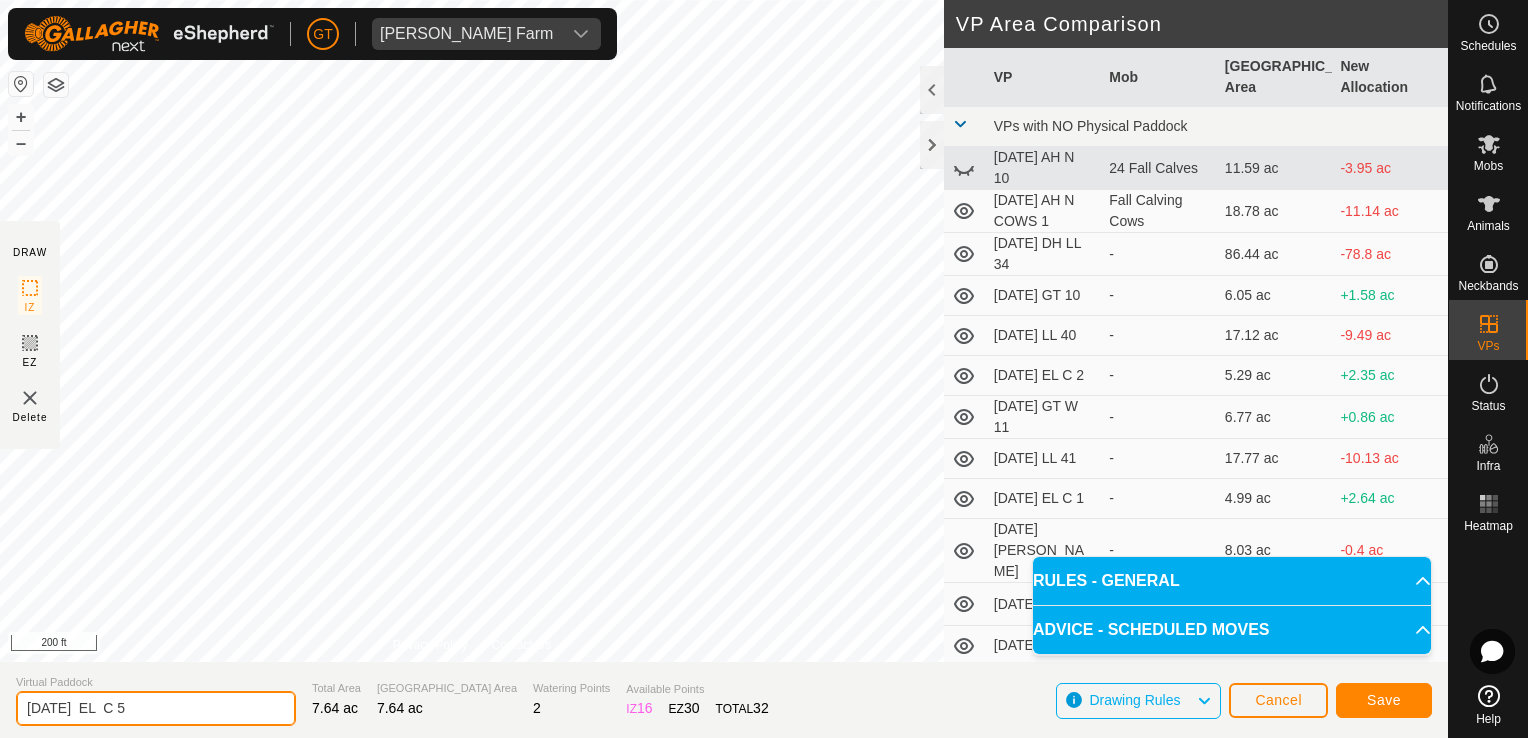 type on "[DATE]  EL  C 5" 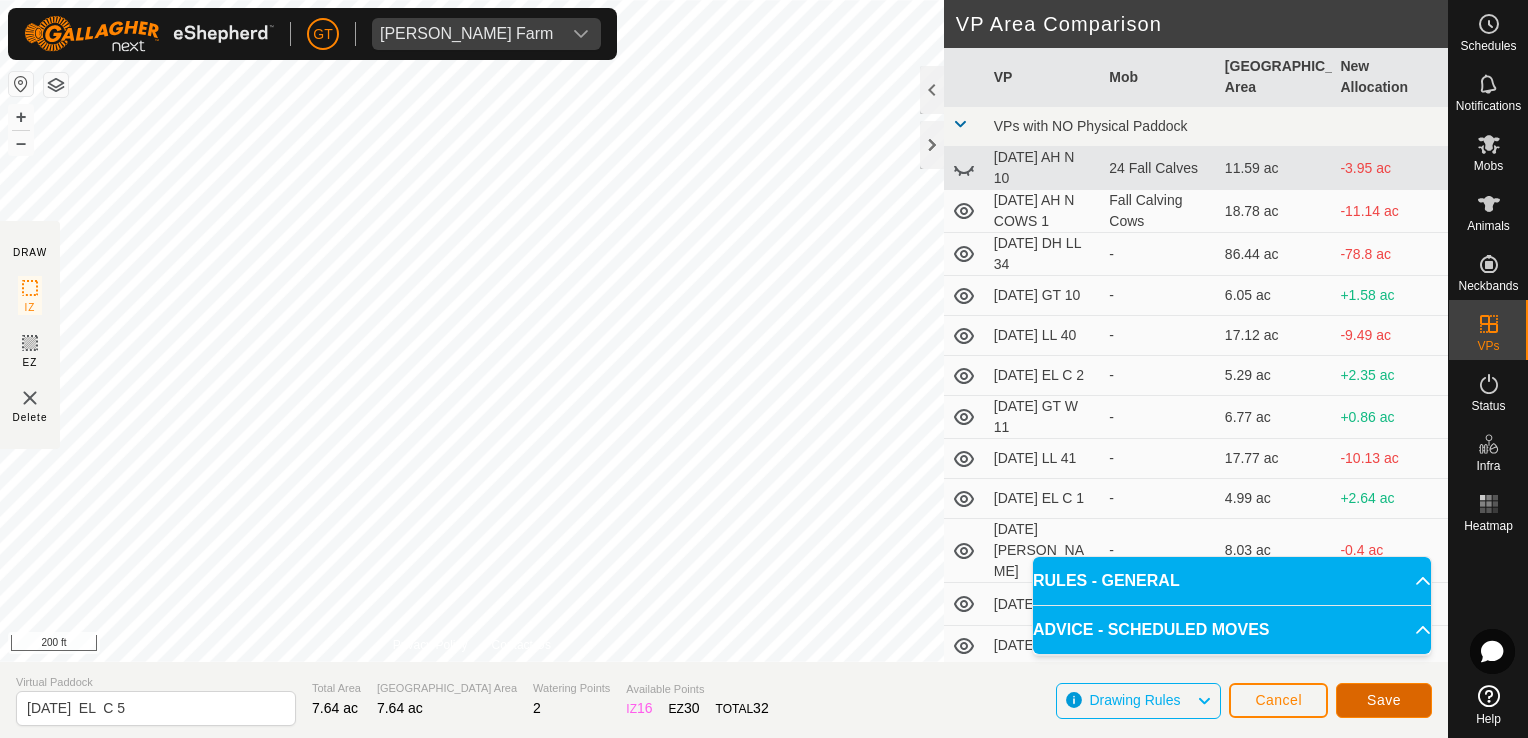 click on "Save" 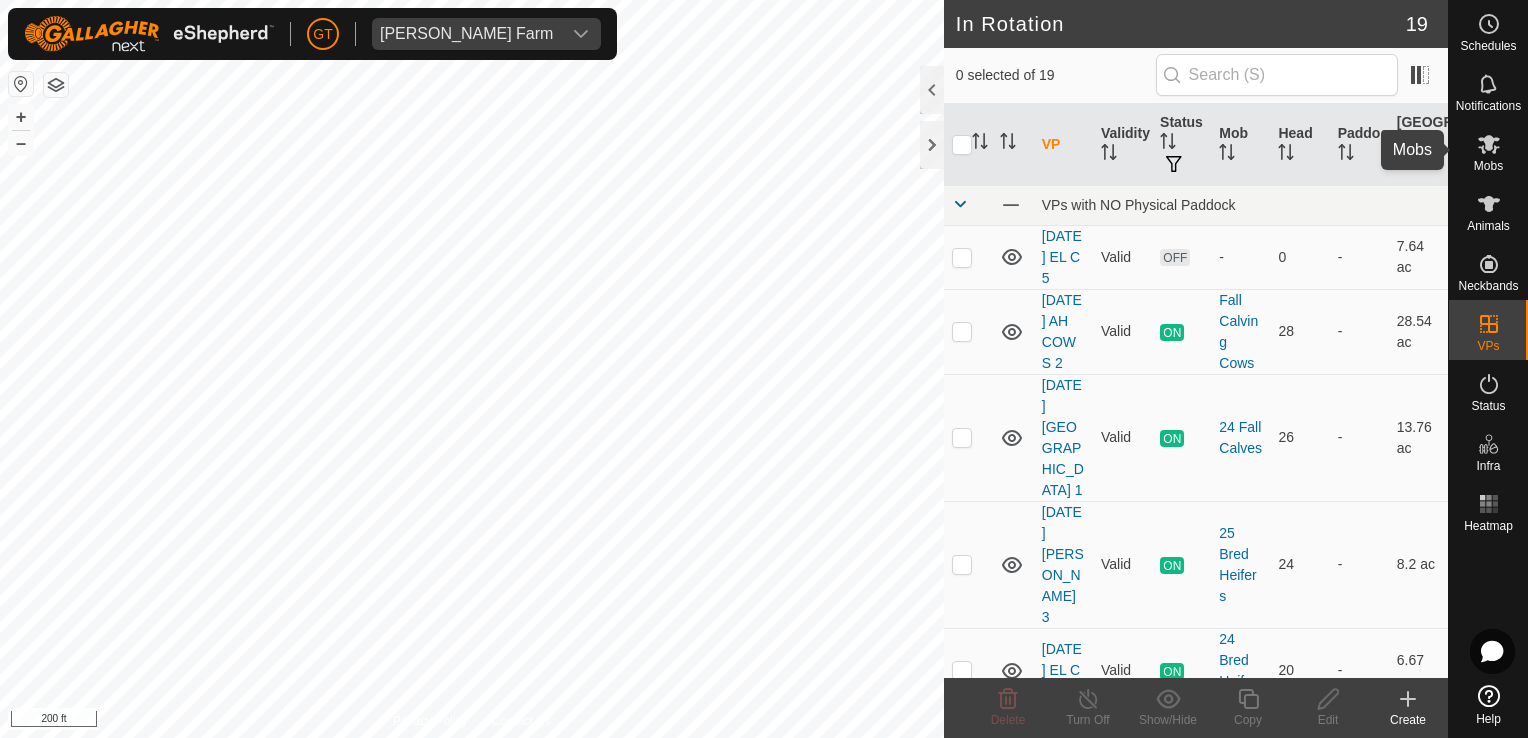 click 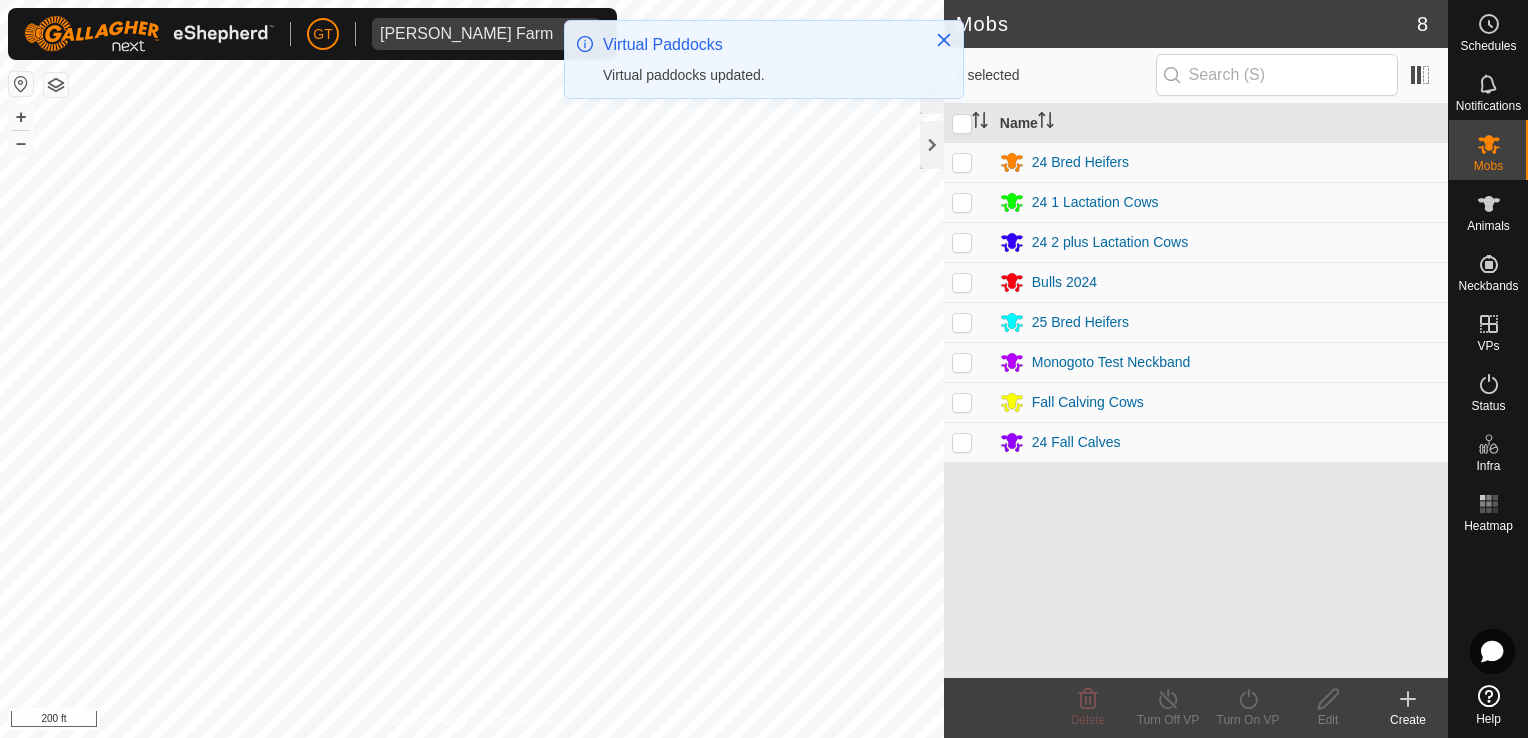 click at bounding box center (962, 162) 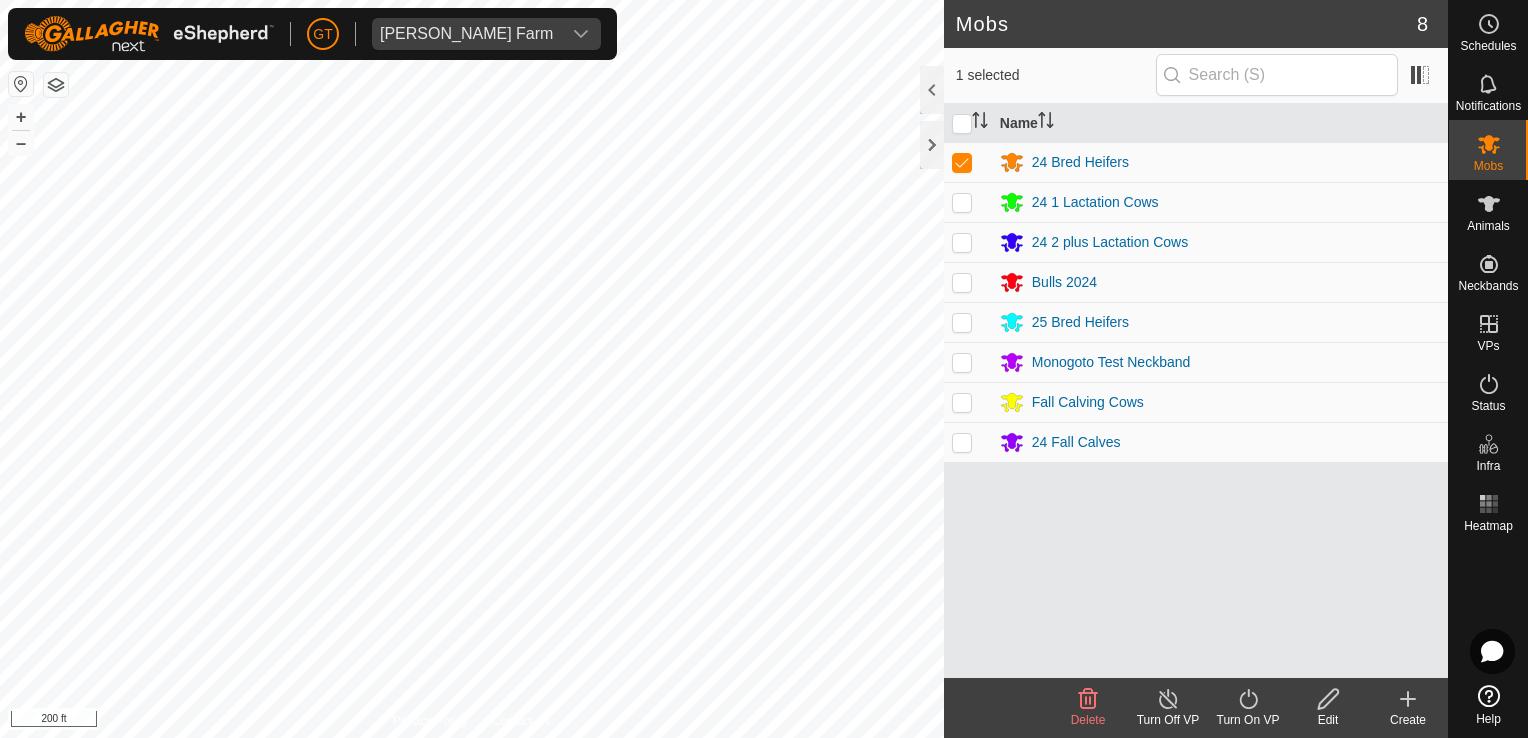 click 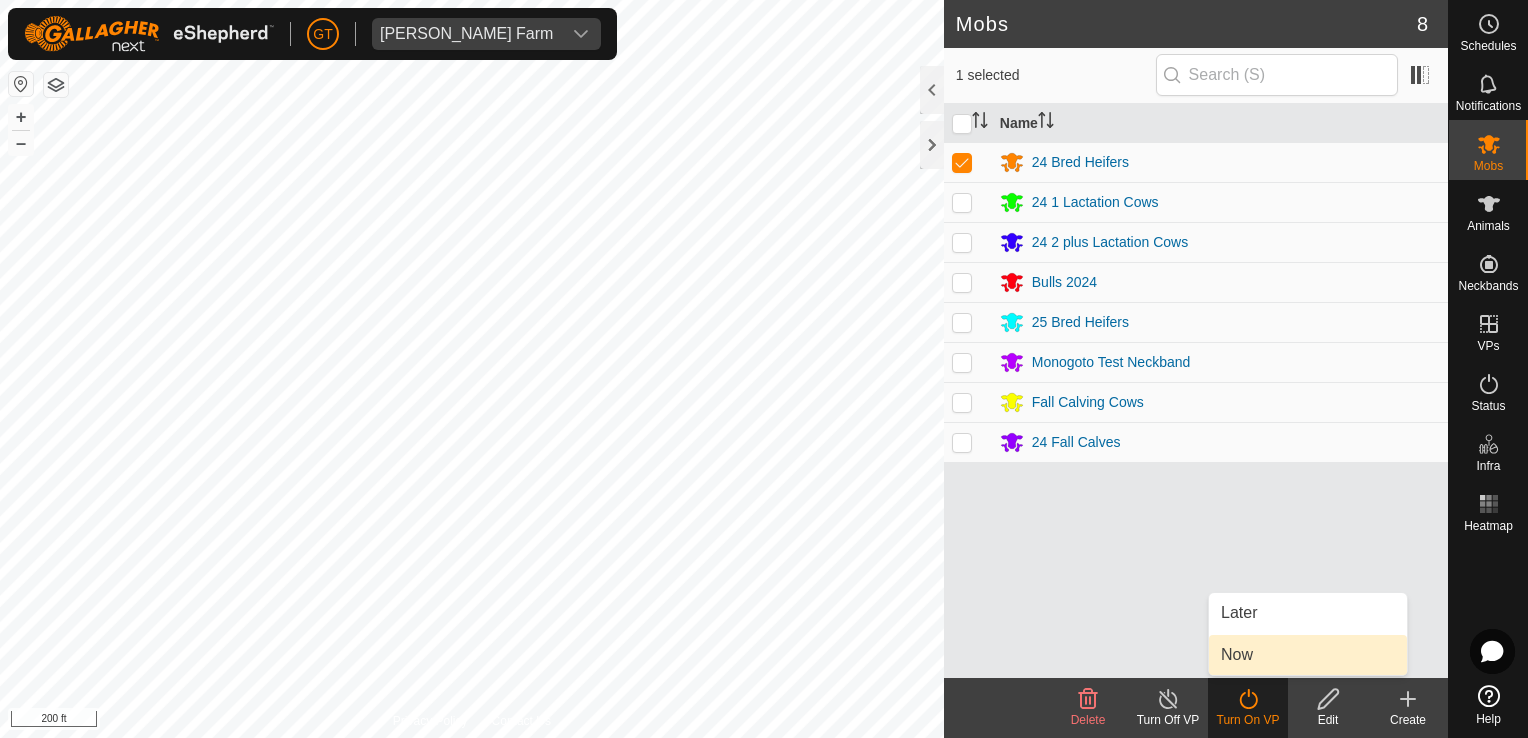 click on "Now" at bounding box center (1308, 655) 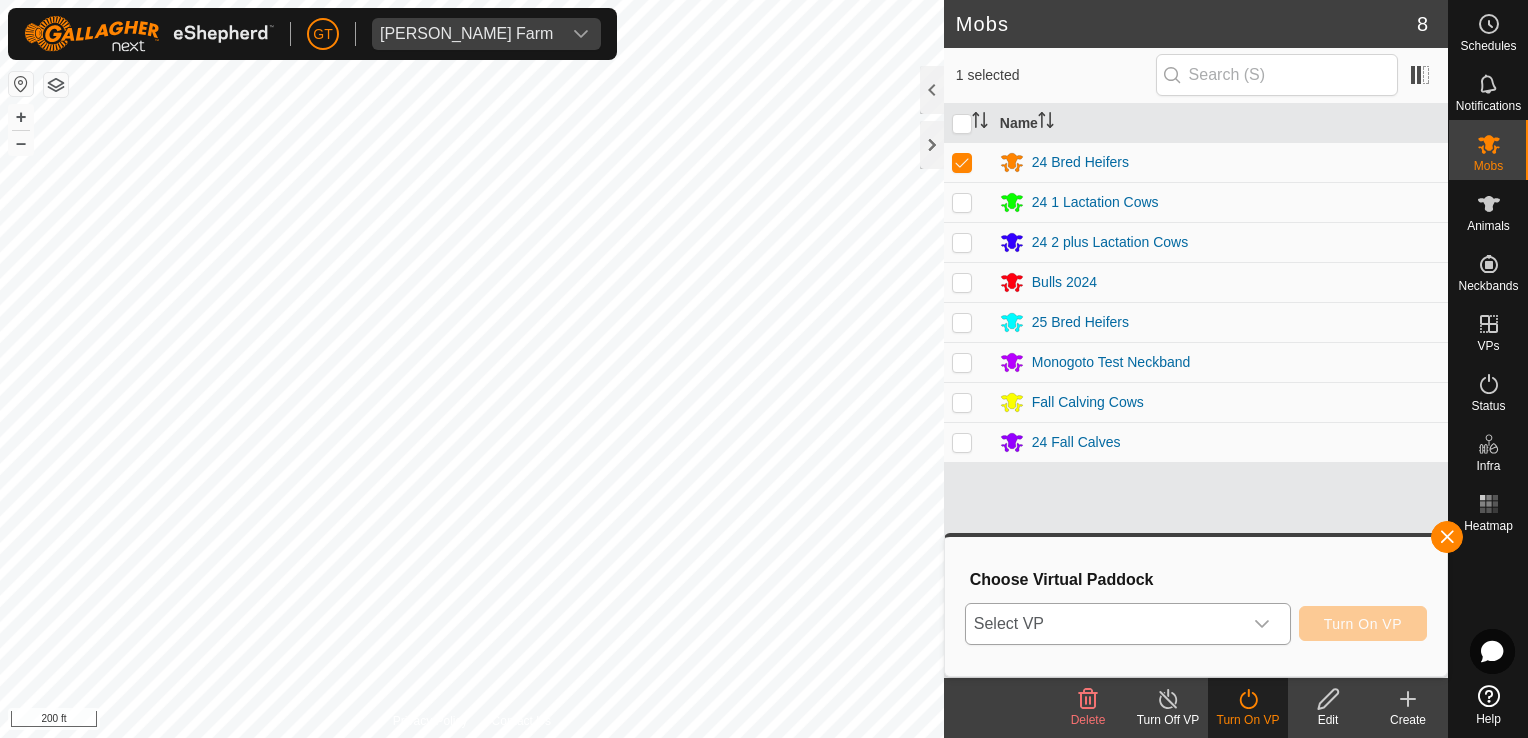 click 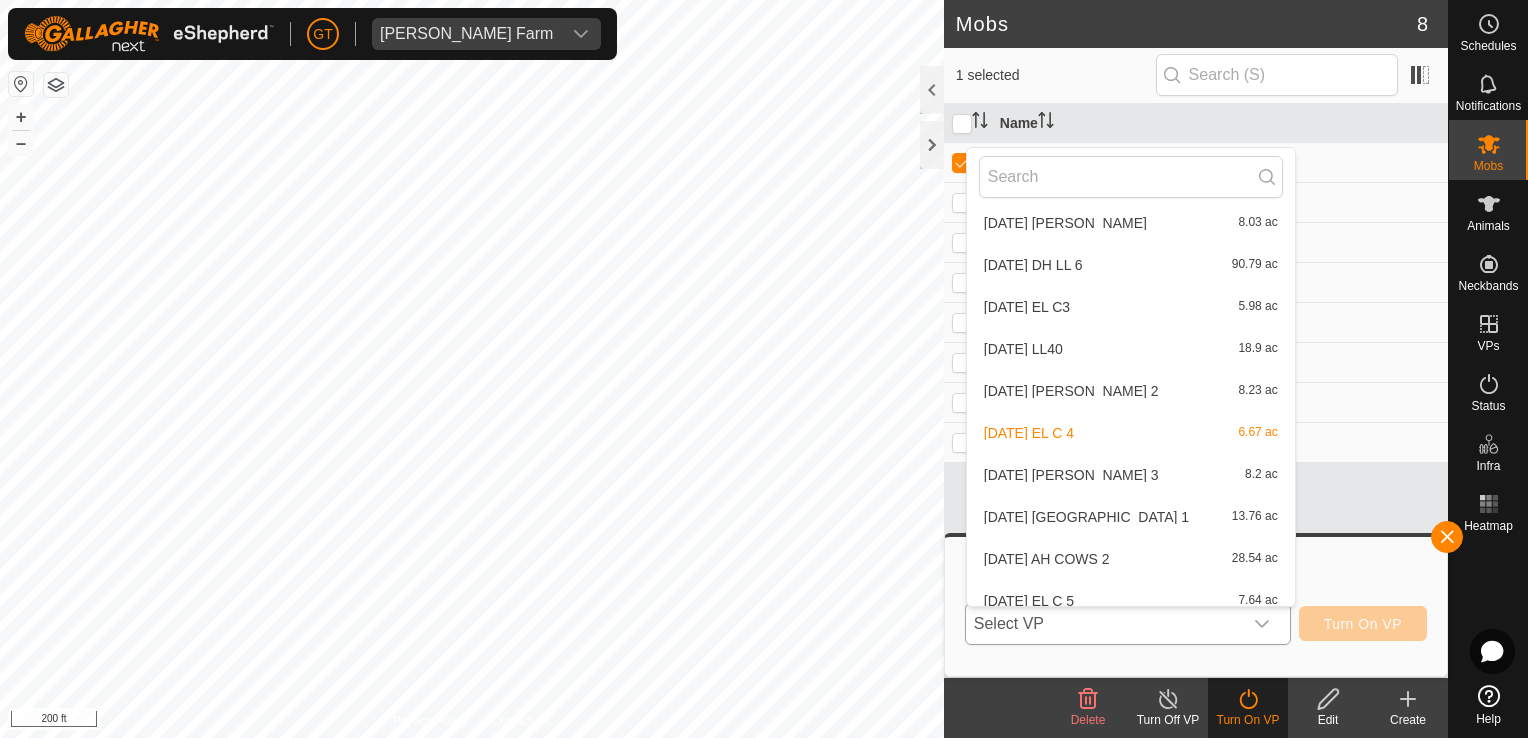 scroll, scrollTop: 442, scrollLeft: 0, axis: vertical 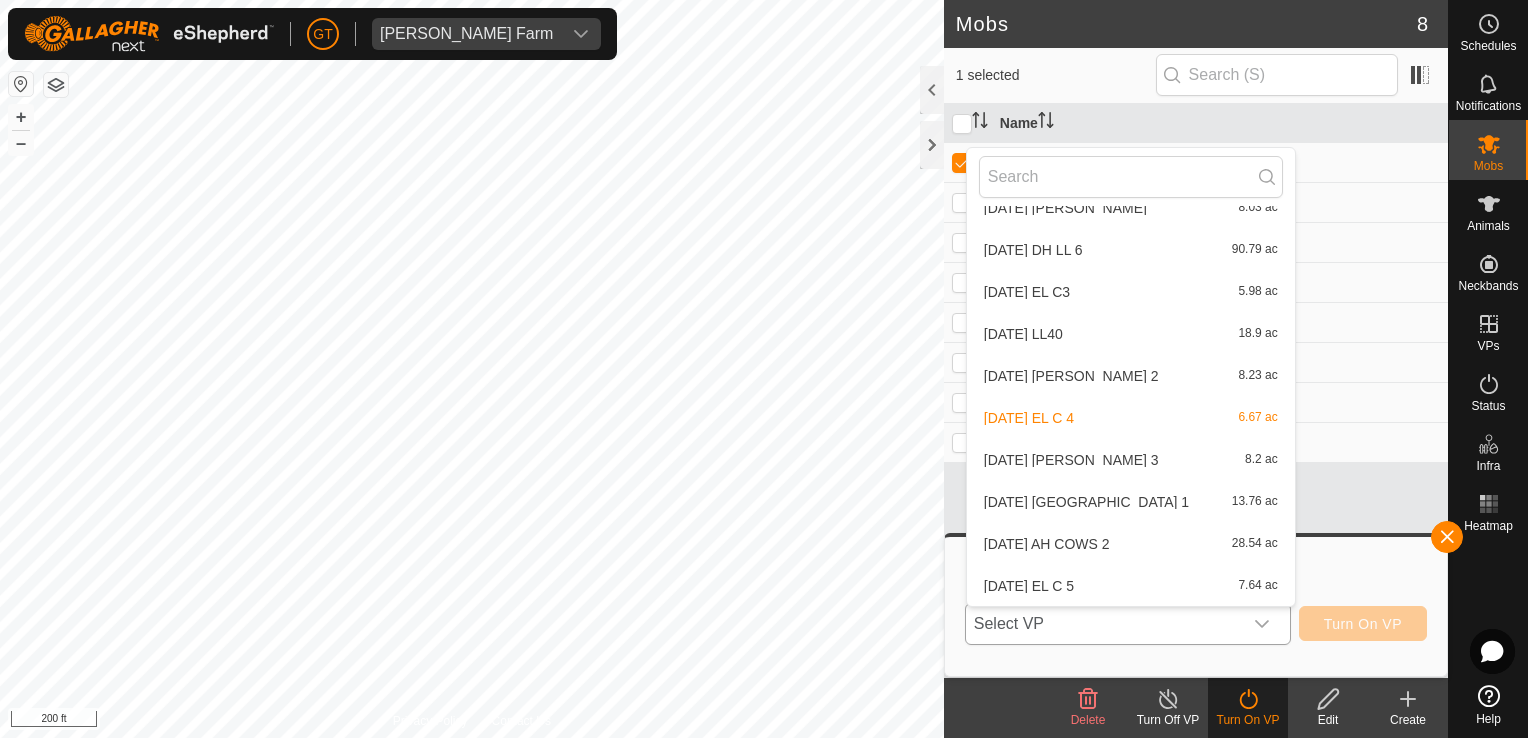 click on "[DATE]  EL  C 5  7.64 ac" at bounding box center [1131, 586] 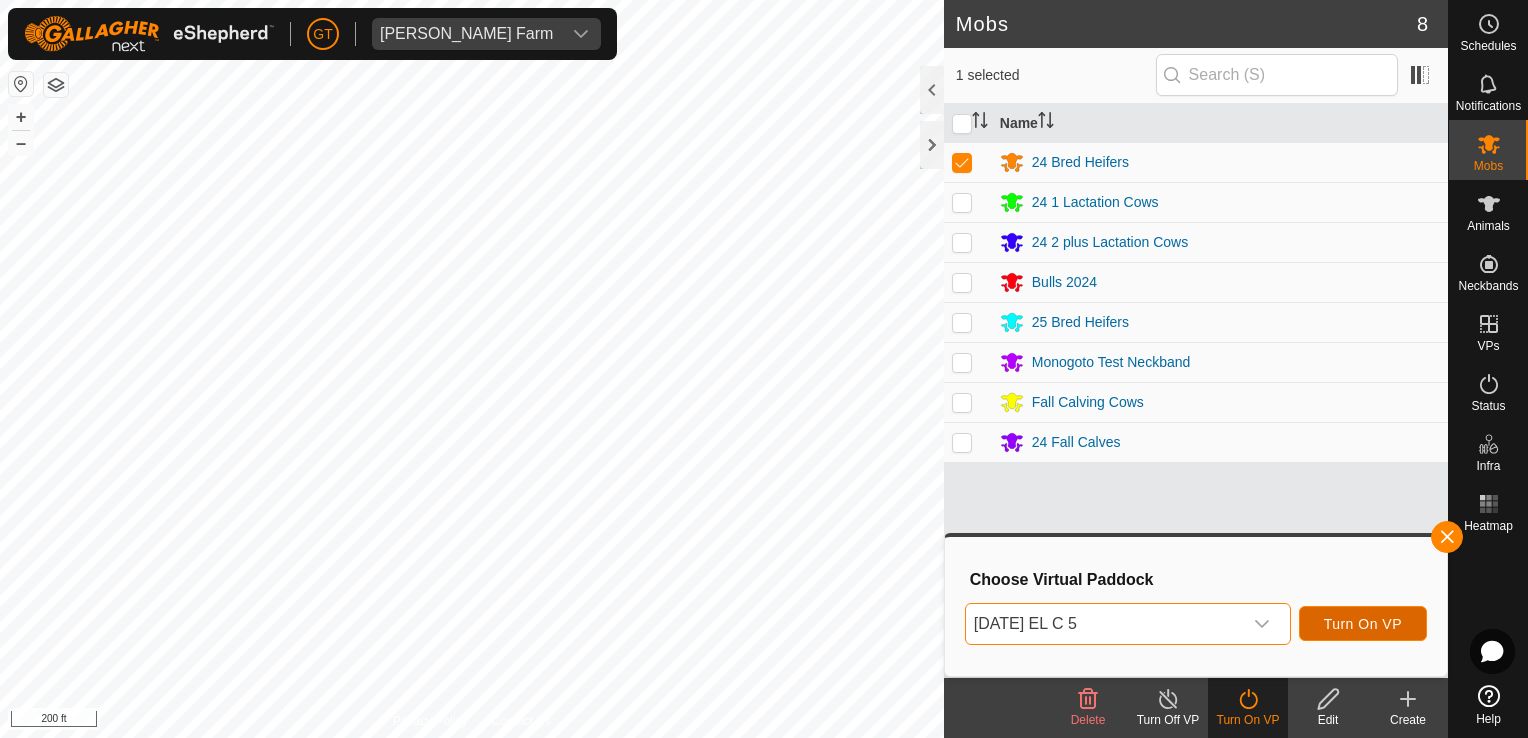 click on "Turn On VP" at bounding box center [1363, 624] 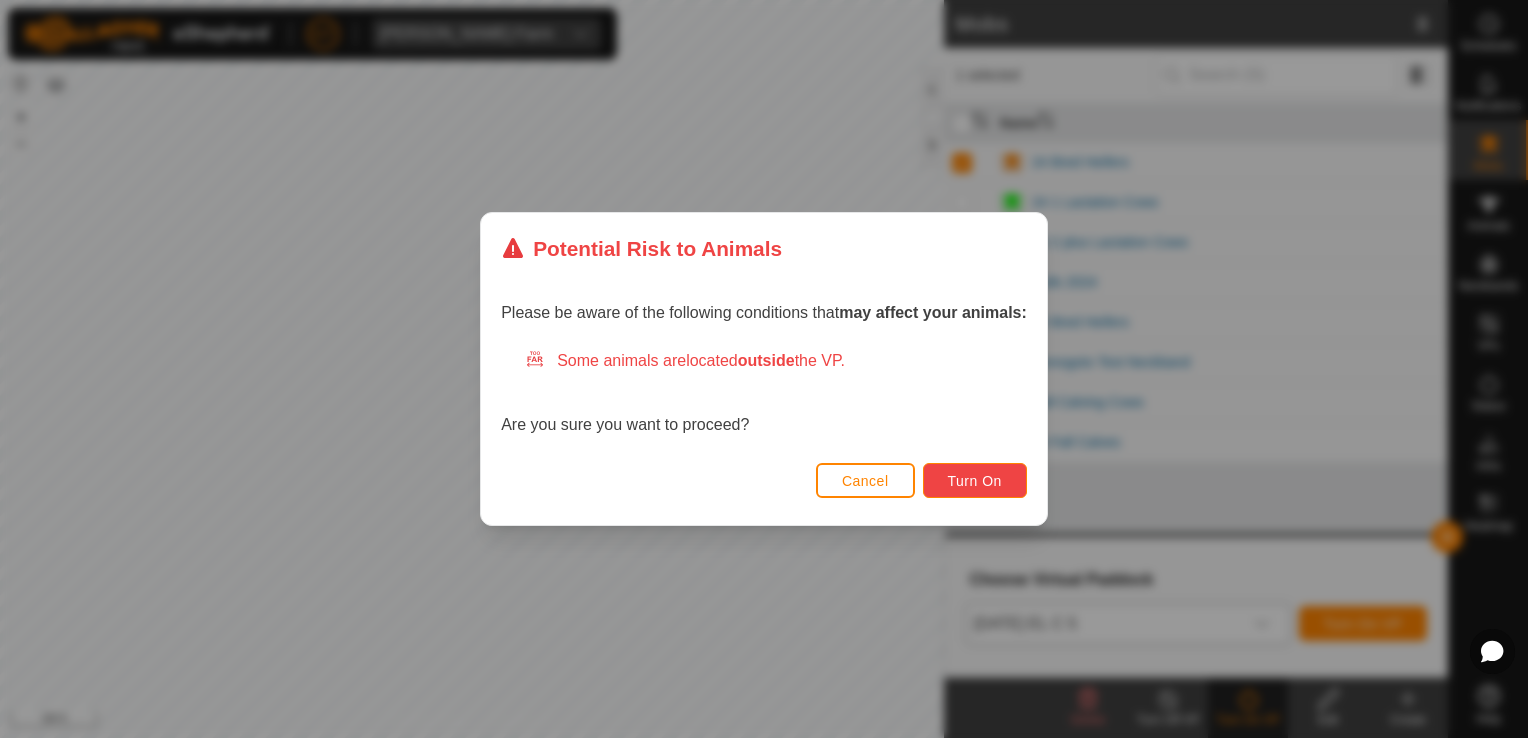 click on "Turn On" at bounding box center (975, 481) 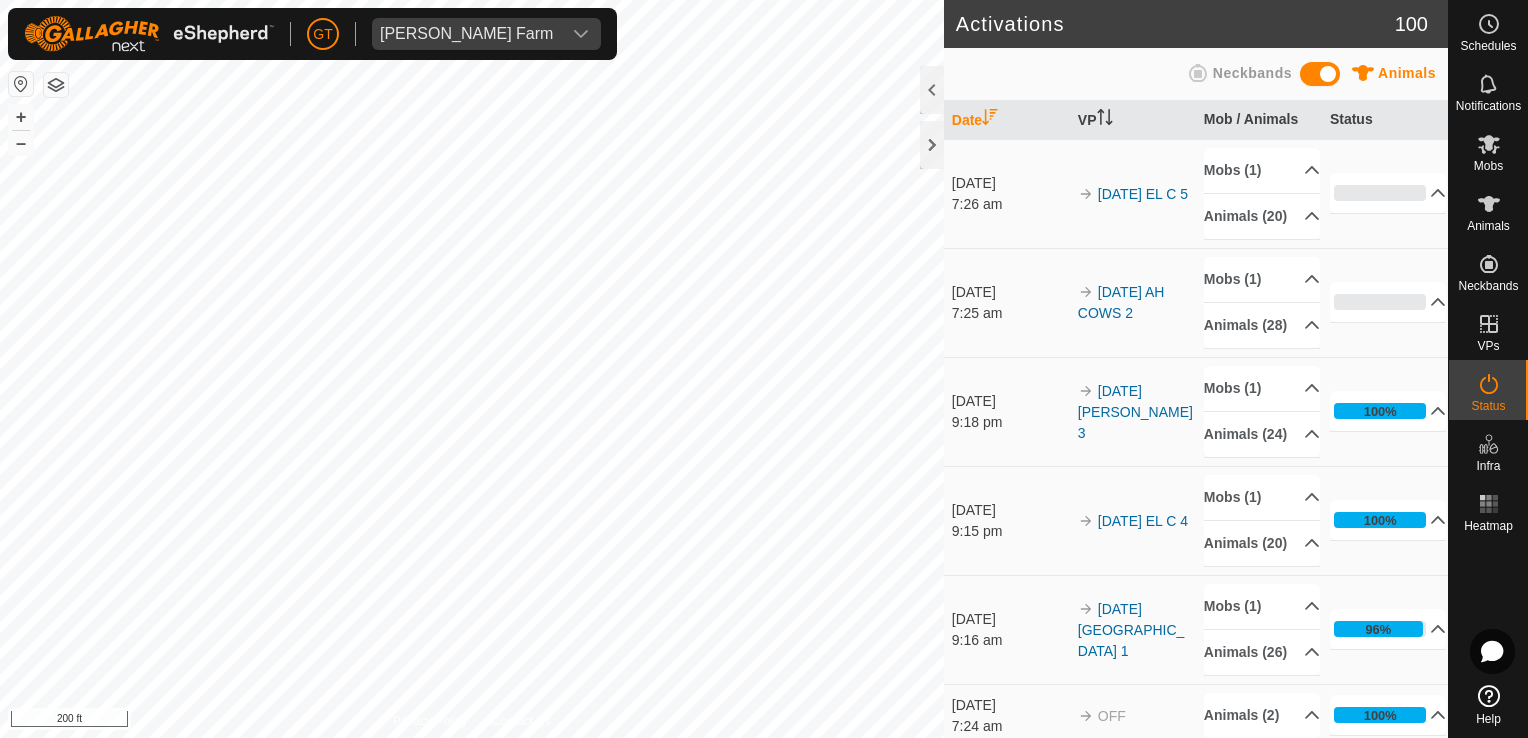 click on "[PERSON_NAME] Farm Schedules Notifications Mobs Animals Neckbands VPs Status Infra Heatmap Help Activations 100 Animals Neckbands   Date   VP   Mob / Animals   Status  [DATE] 7:26 am 2025-07-25  EL  C 5 Mobs (1)  24 Bred Heifers  Animals [PHONE_NUMBER]5   706   707   704   712   714   711   708   702   715   717   716   705   709   700   703  0% In Progress Pending  20  Sent   0  Completed Confirmed   0  Overridden  0  Cancelled   0  [DATE] 7:25 am 2025-07-25   AH  COWS 2 Mobs (1)  Fall Calving Cows  Animals [PHONE_NUMBER]0   675   596   635   557   533   629   622   580   565   528   669   630   640   576   632   673   529   525   484   623   591   558   643  0% In Progress Pending  28  Sent   0  Completed Confirmed   0  Overridden  0  Cancelled   0  [DATE] 9:18 pm 2025-07-23   [PERSON_NAME] 3 Mobs (1)  25 Bred Heifers  Animals [PHONE_NUMBER]627   24652   24445   24618   24578   24693   24467   24616   24592   24564   24625   24513   0" at bounding box center [764, 369] 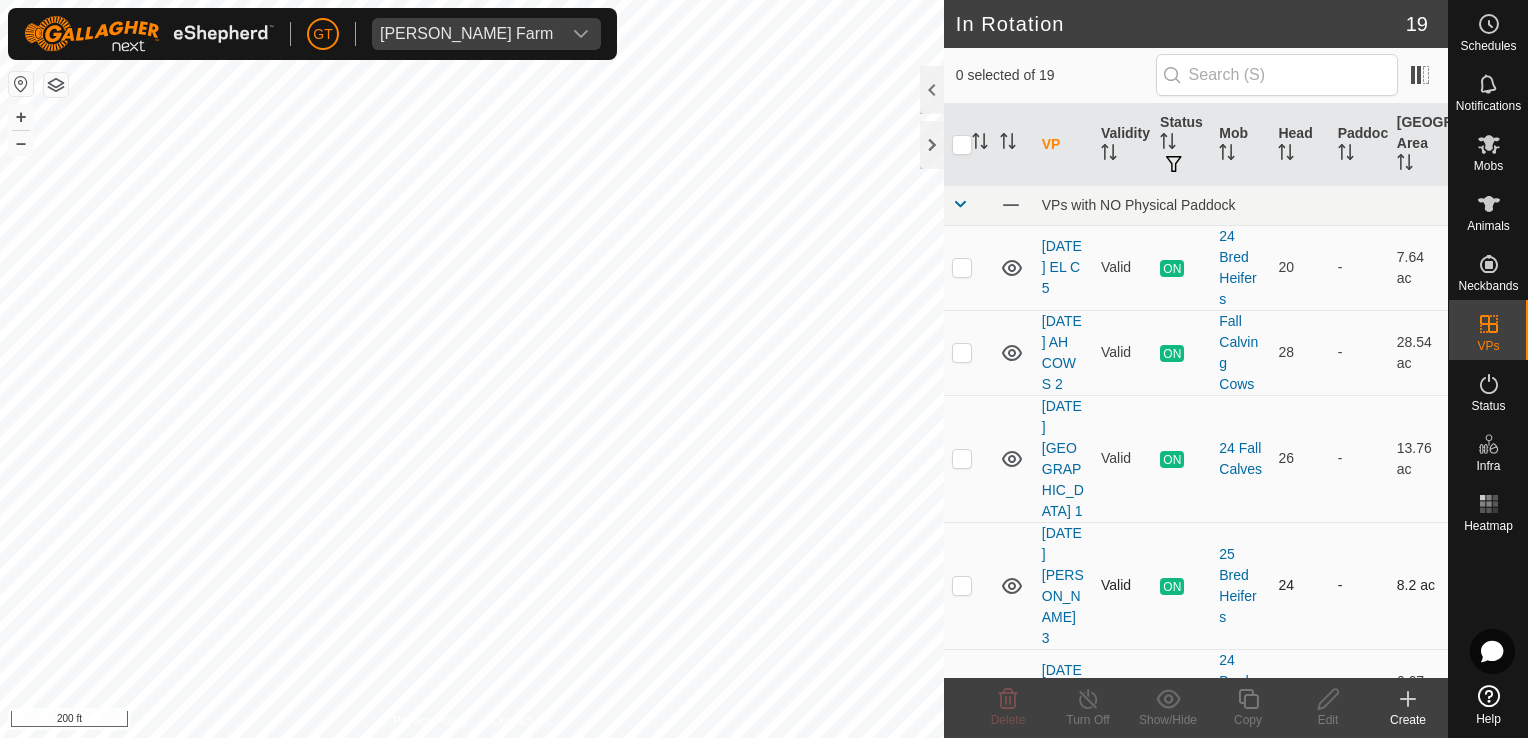 checkbox on "true" 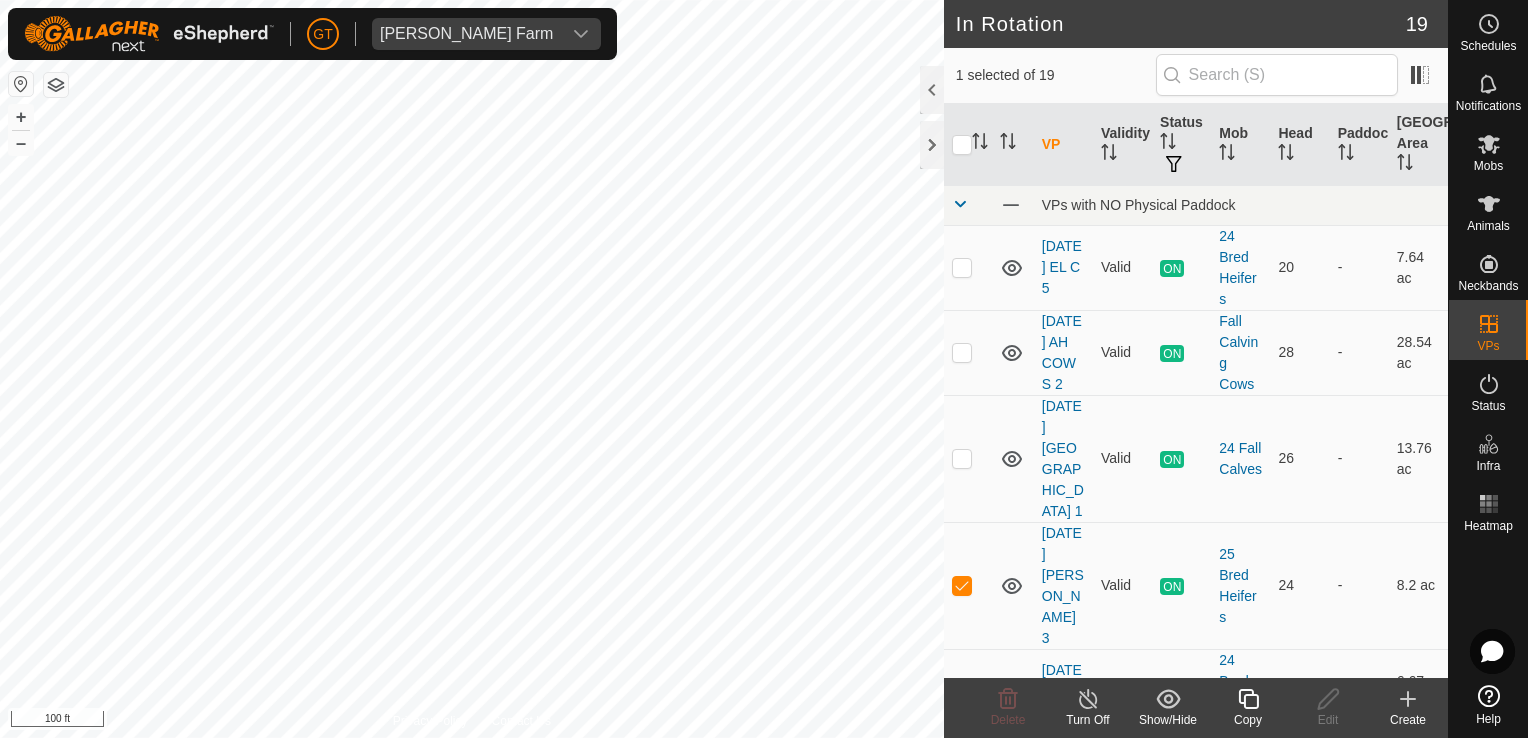 click 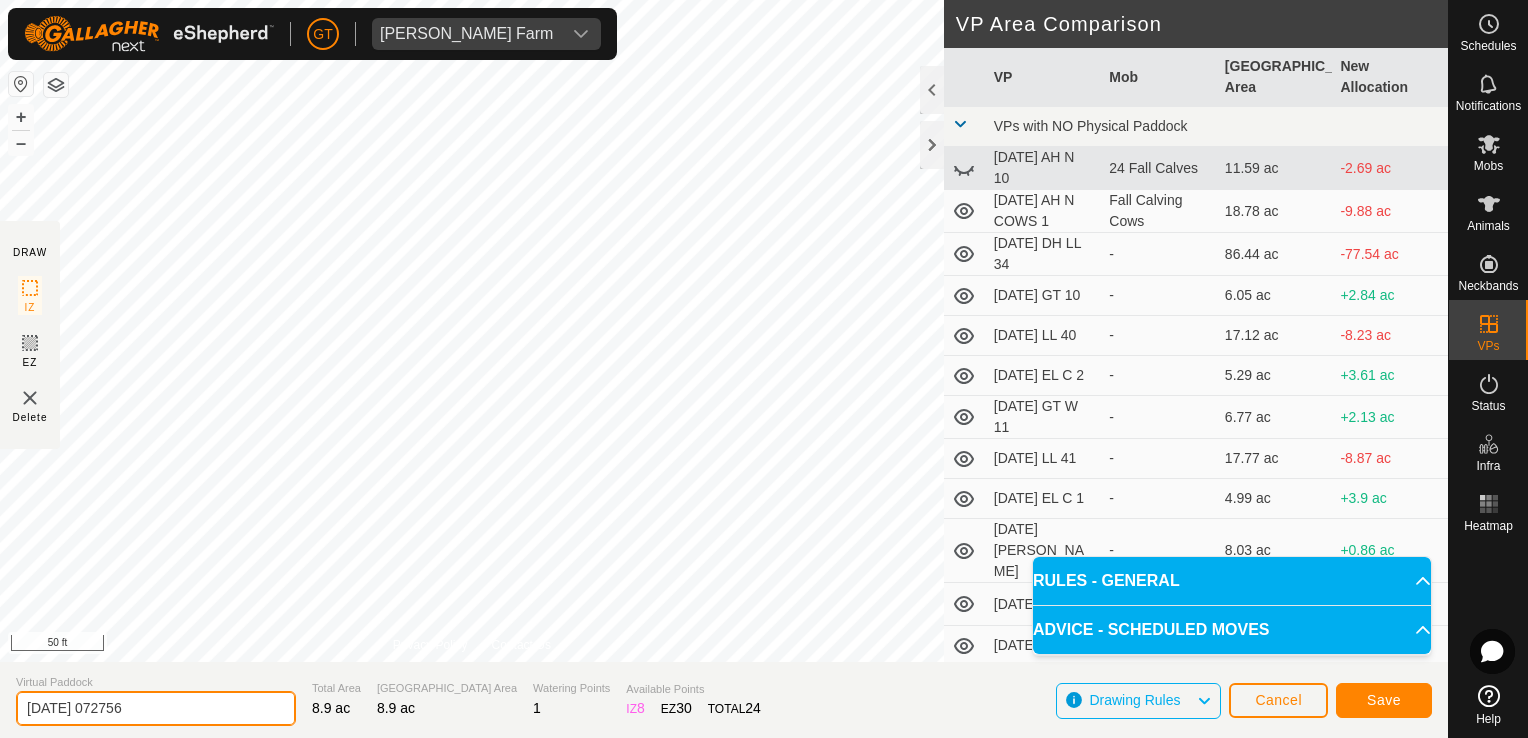 click on "[DATE] 072756" 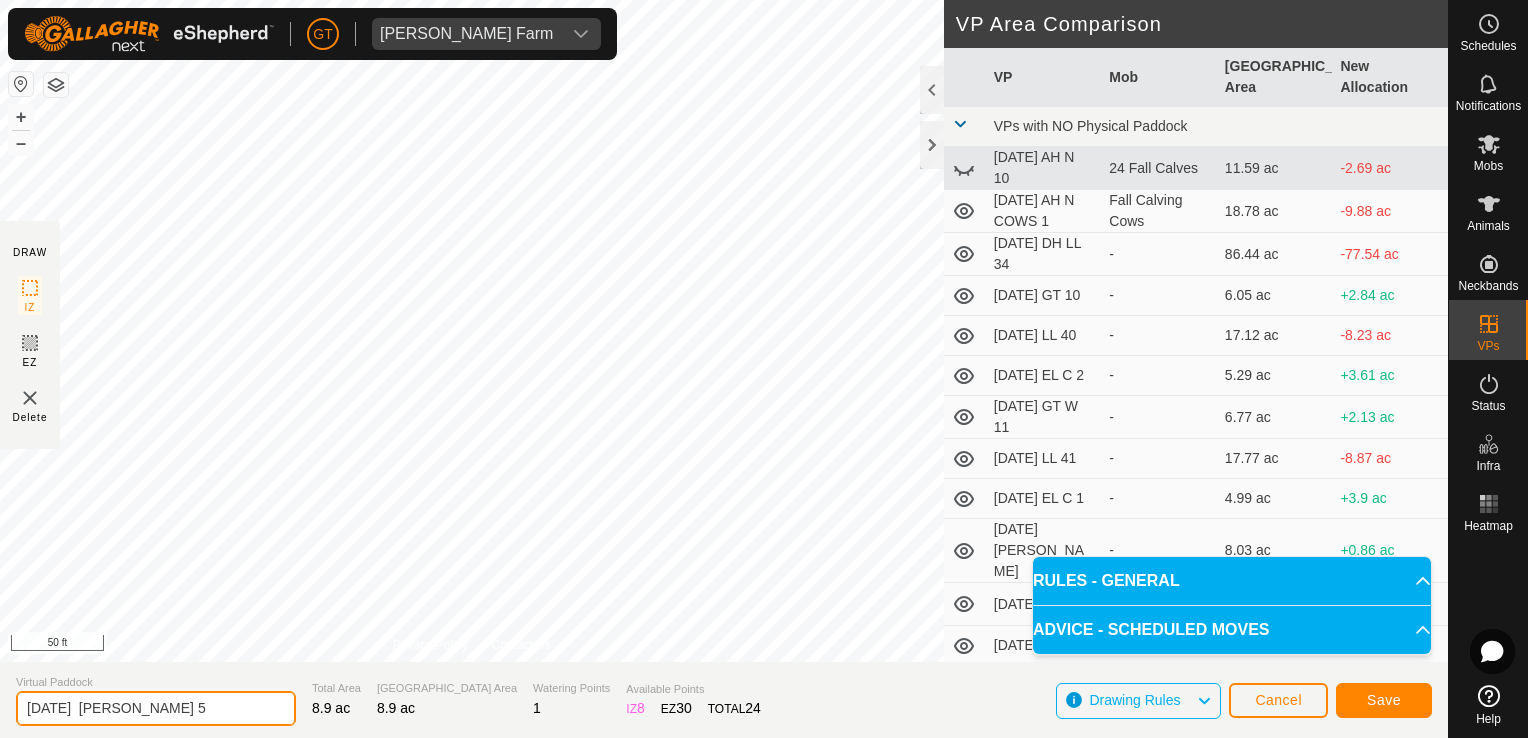 type on "[DATE]  [PERSON_NAME] 5" 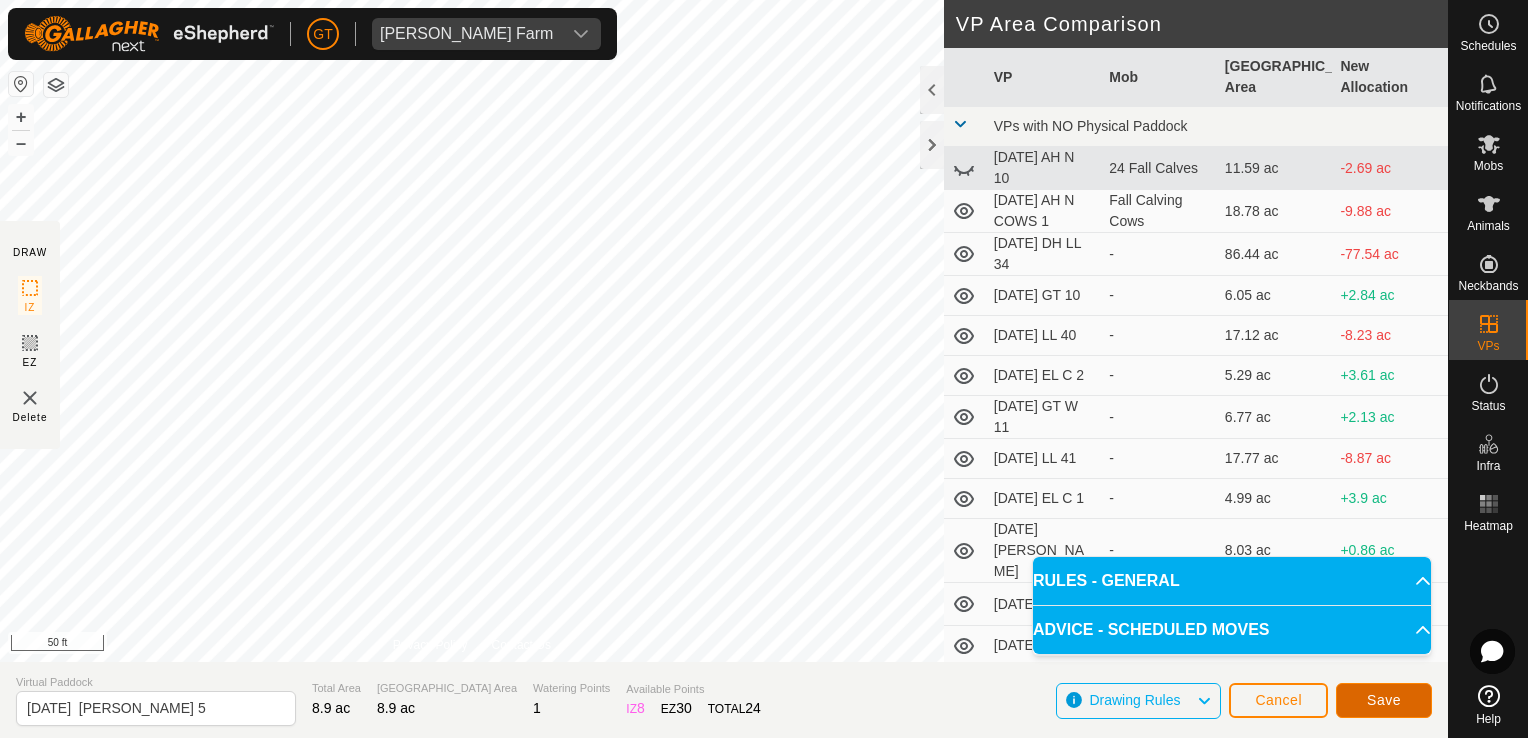 click on "Save" 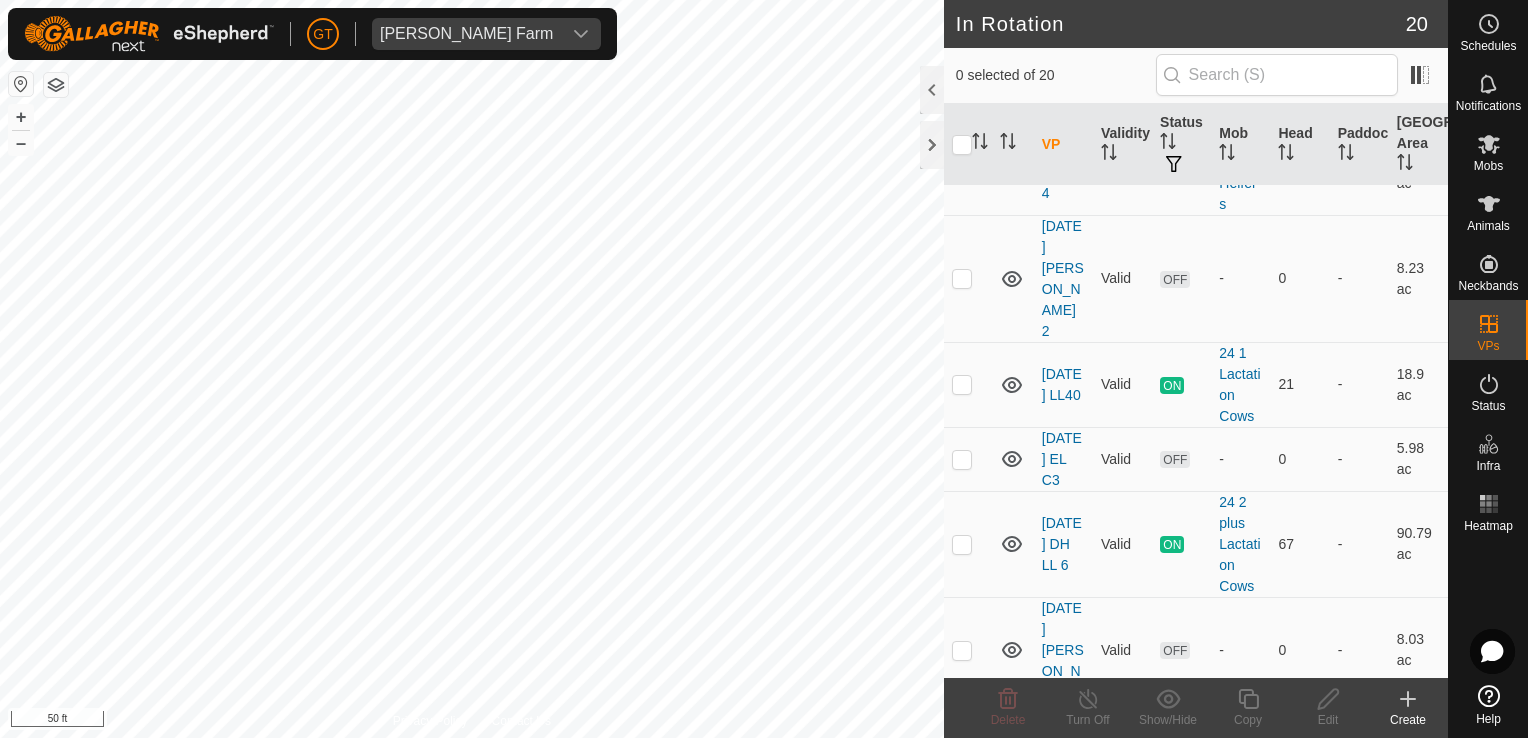 scroll, scrollTop: 800, scrollLeft: 0, axis: vertical 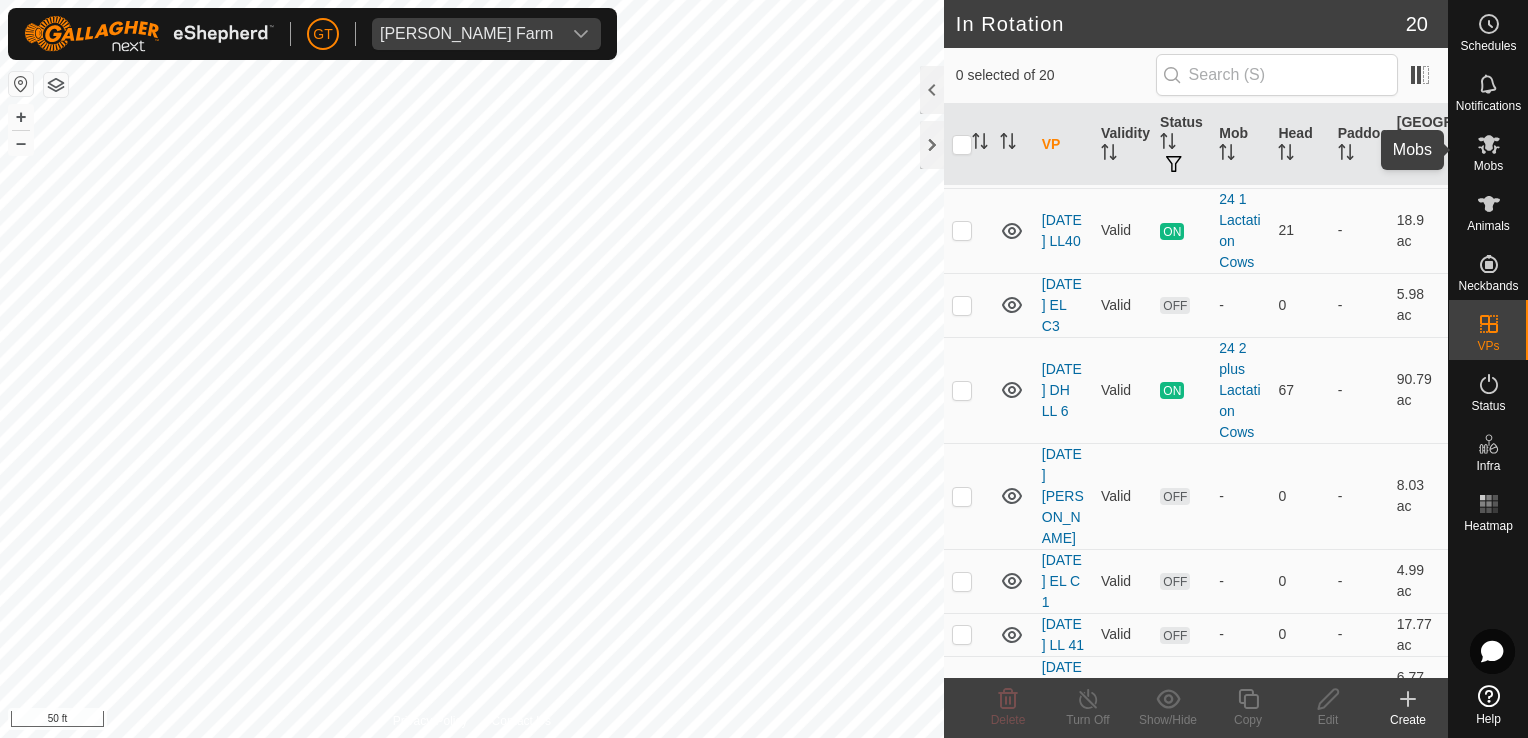 click 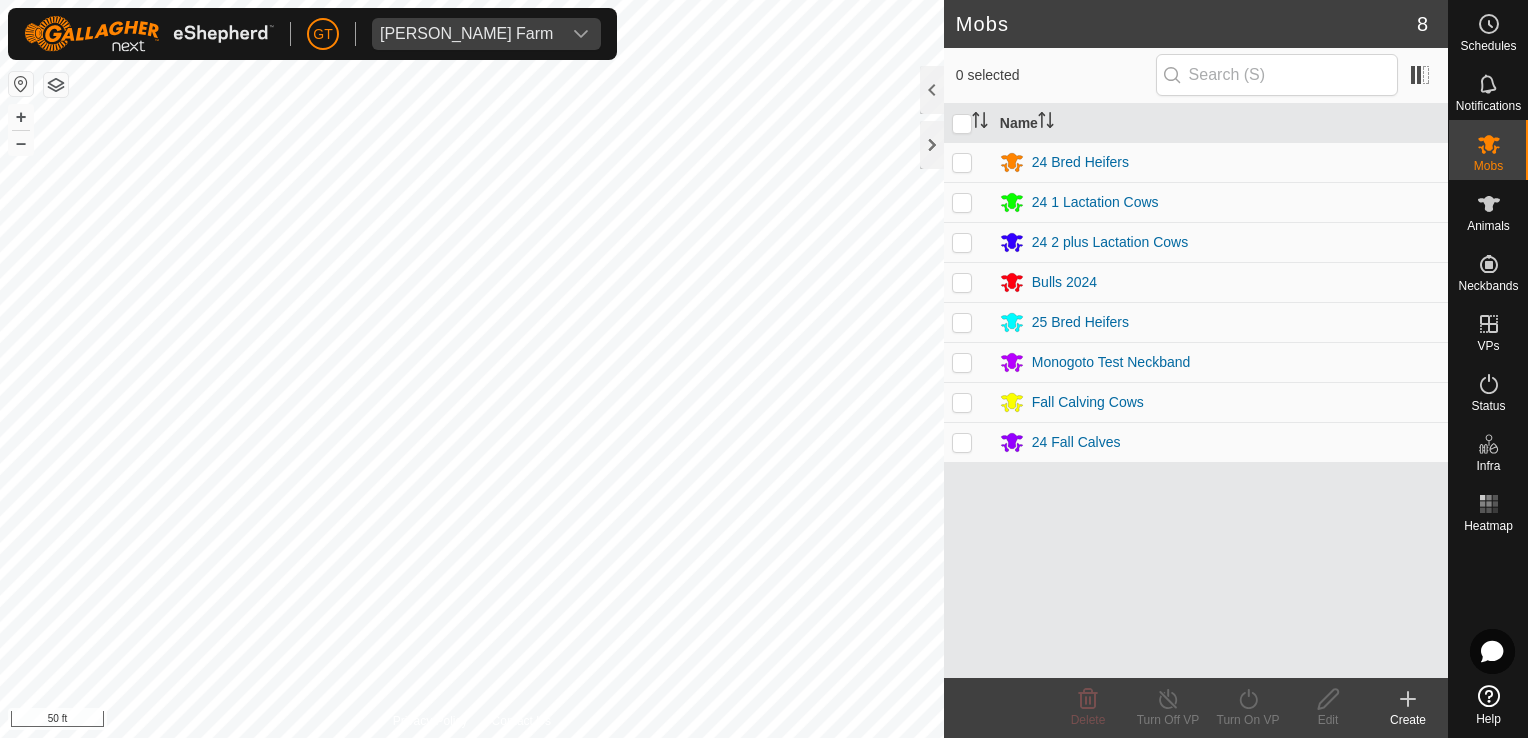 click at bounding box center (962, 322) 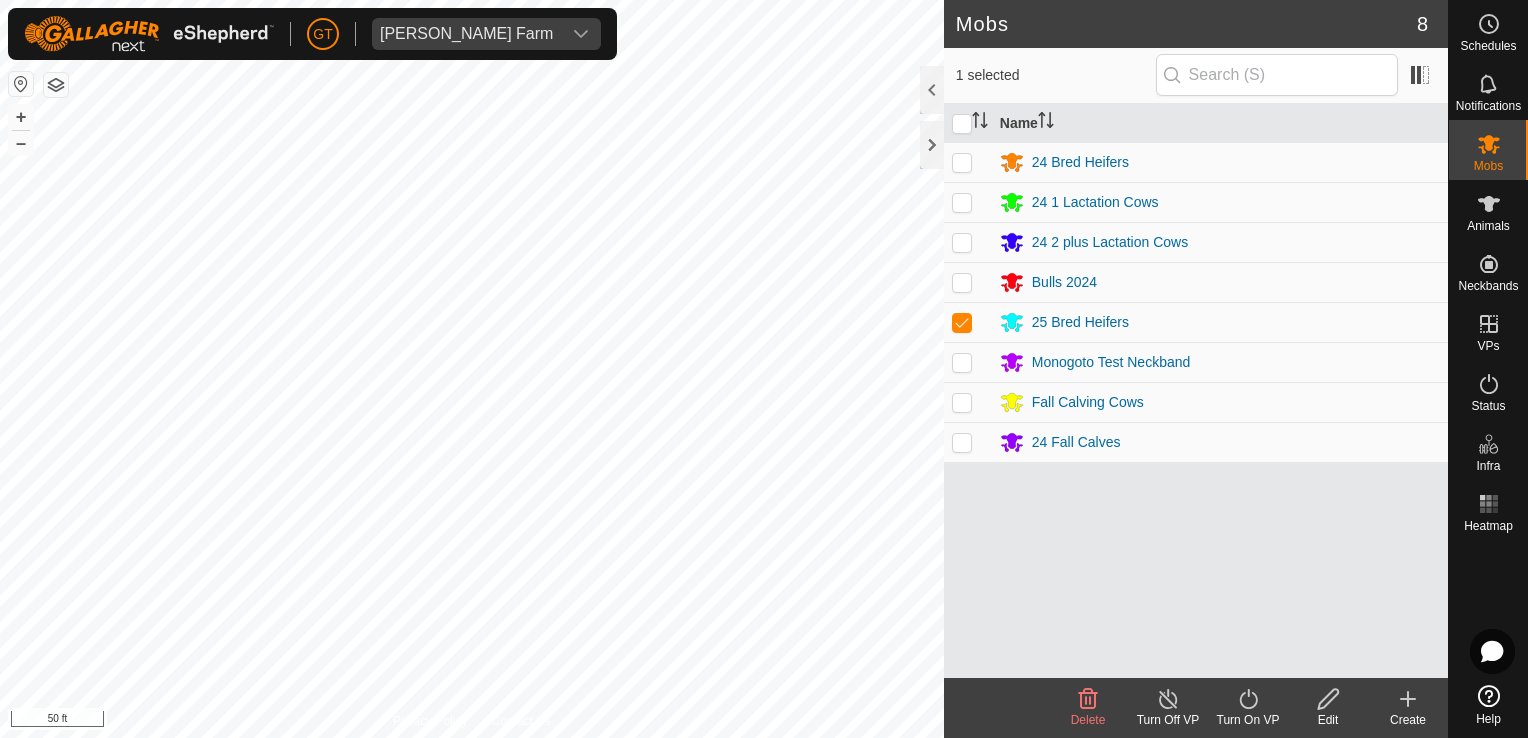 click 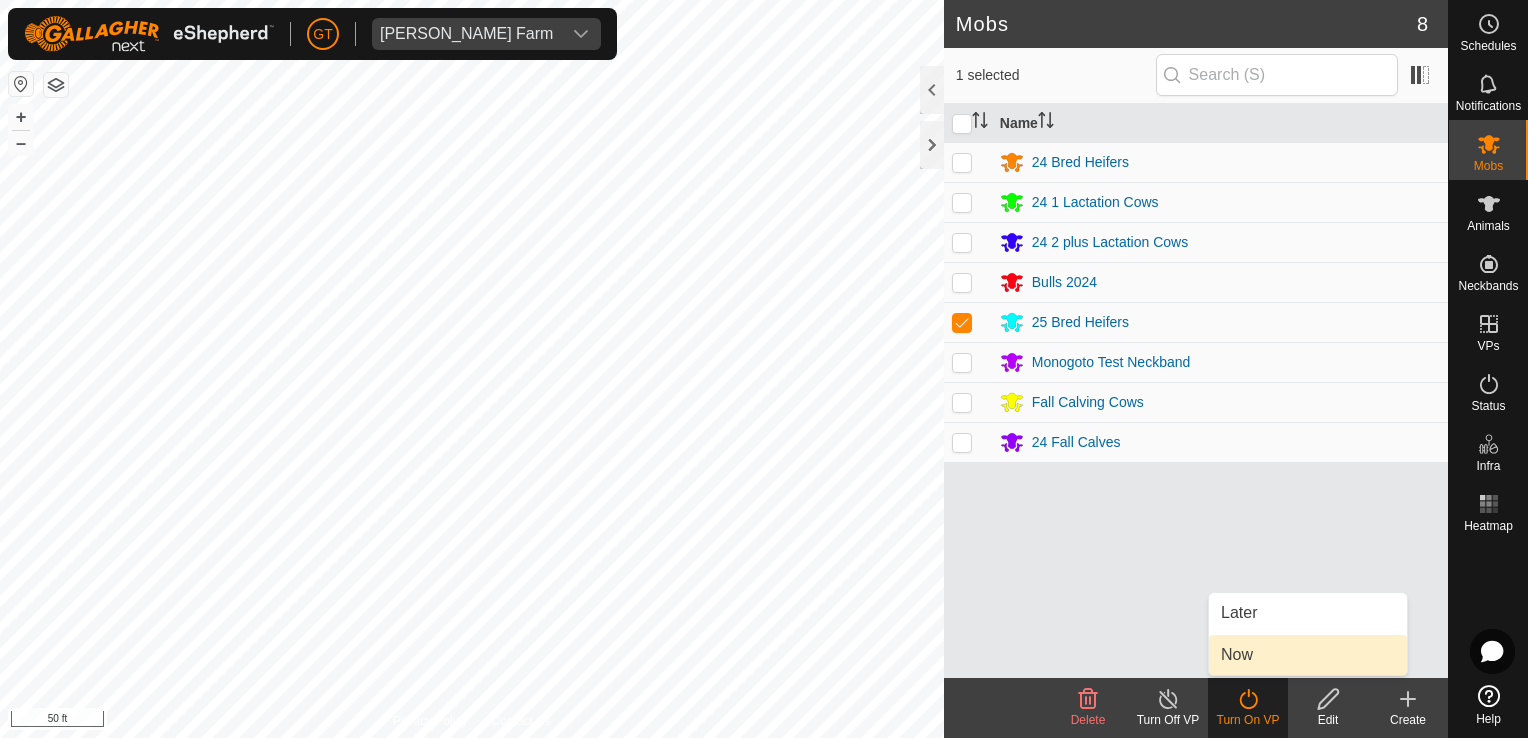 click on "Now" at bounding box center [1308, 655] 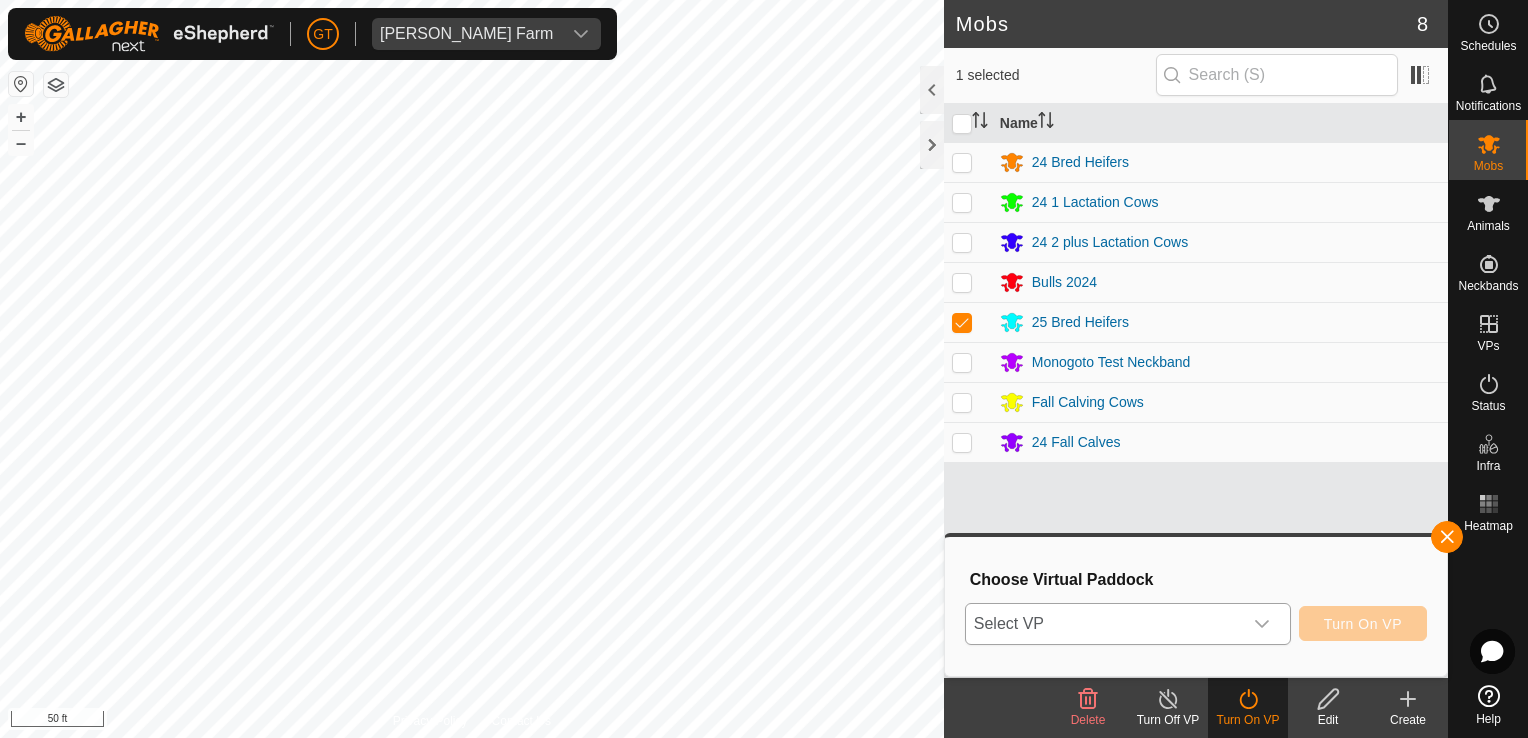 click 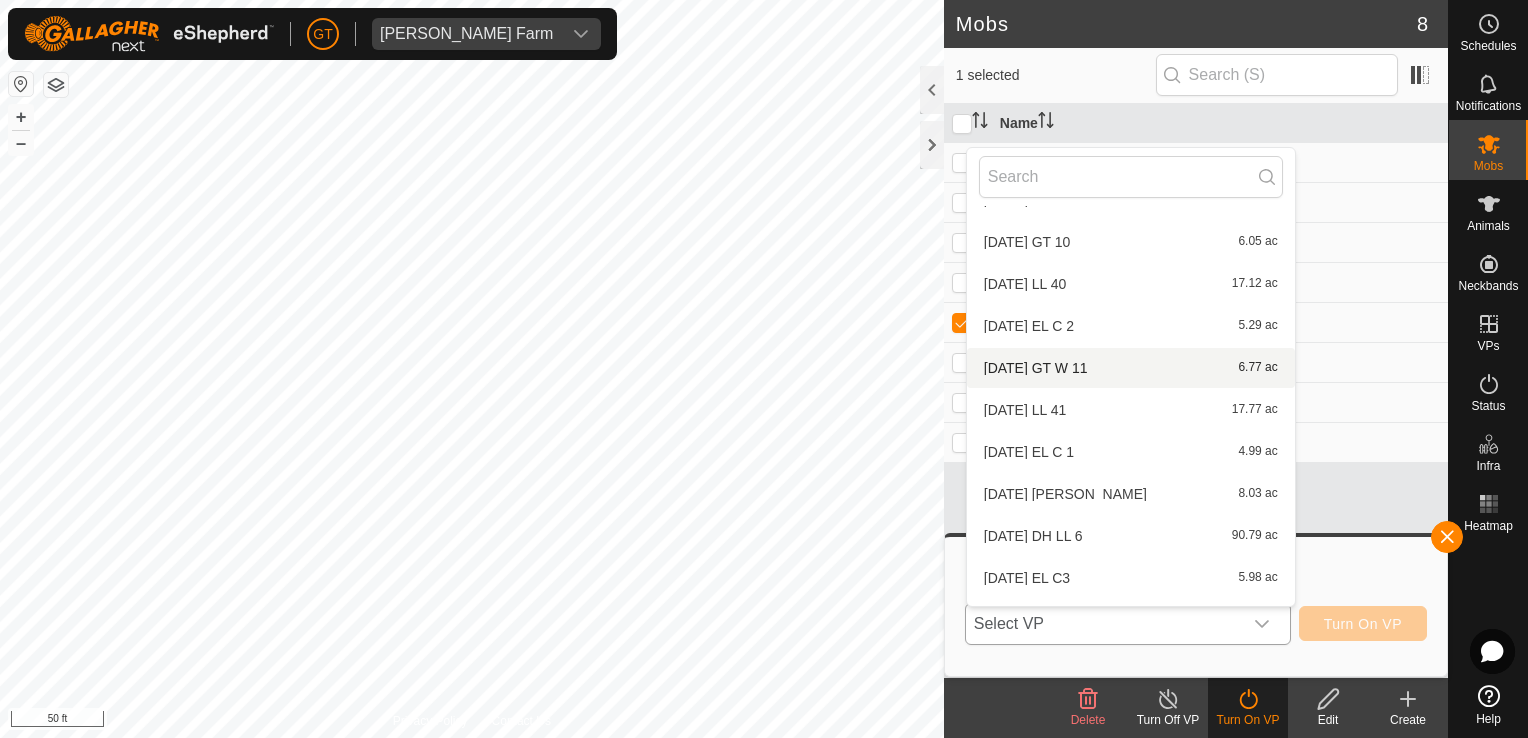 scroll, scrollTop: 484, scrollLeft: 0, axis: vertical 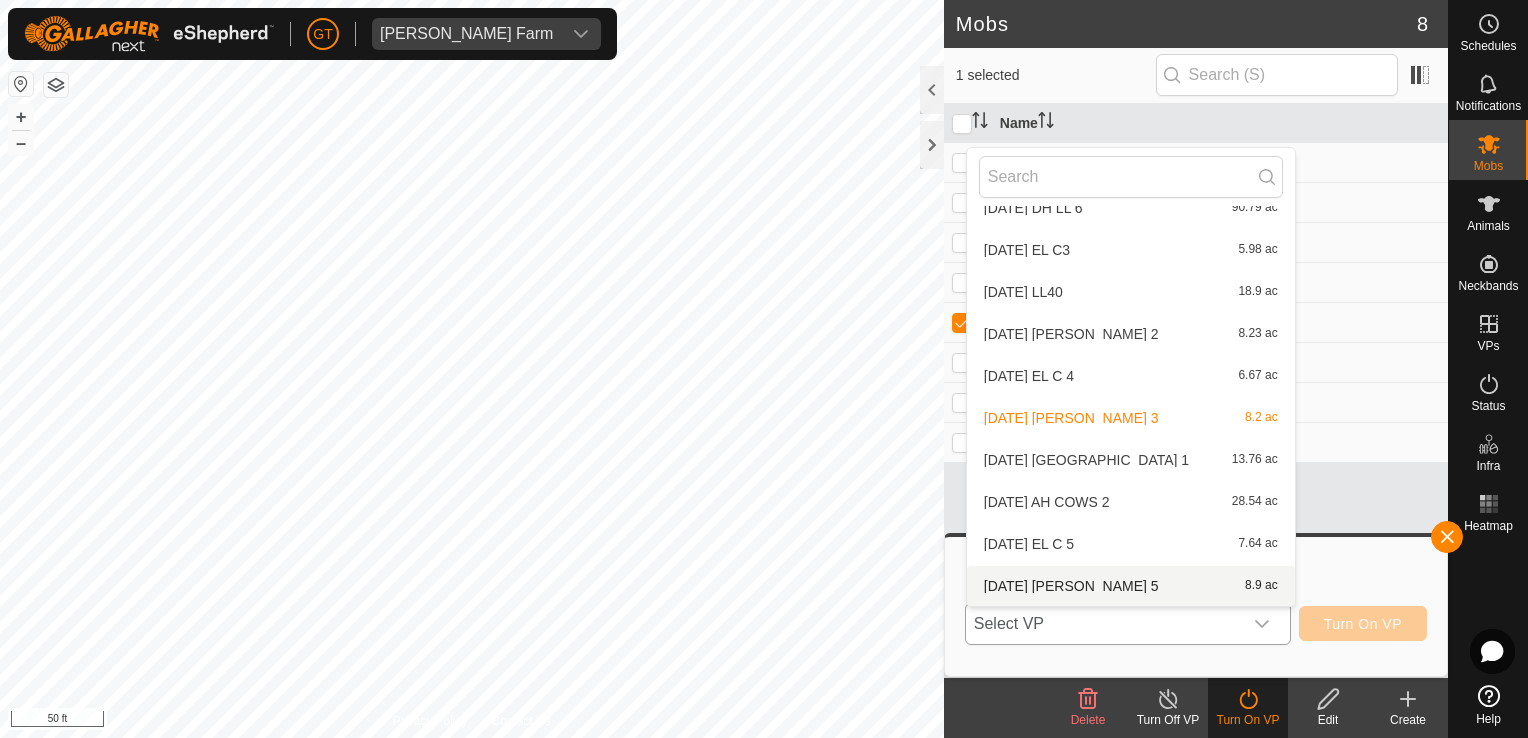 click on "[DATE]  [PERSON_NAME] 5  8.9 ac" at bounding box center [1131, 586] 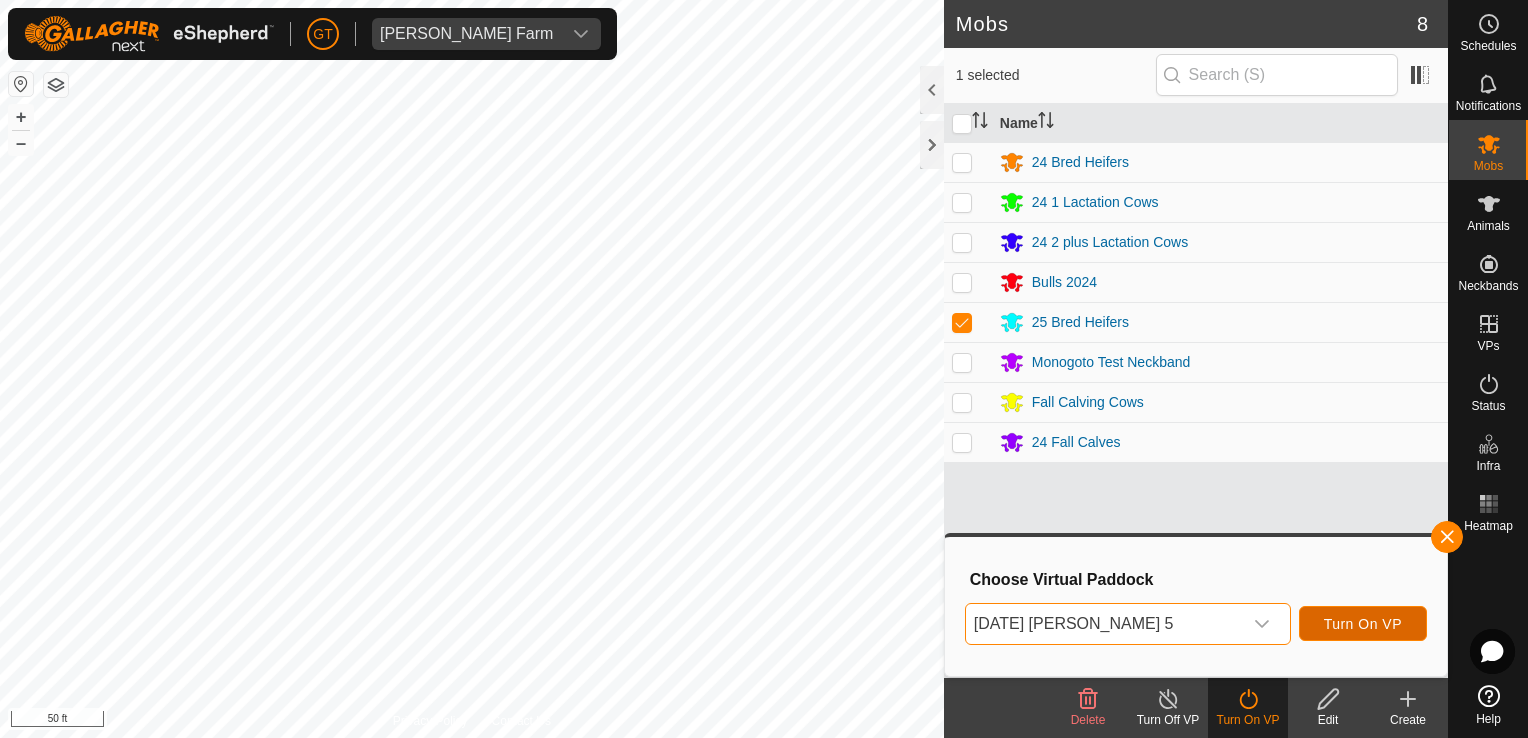 click on "Turn On VP" at bounding box center (1363, 624) 